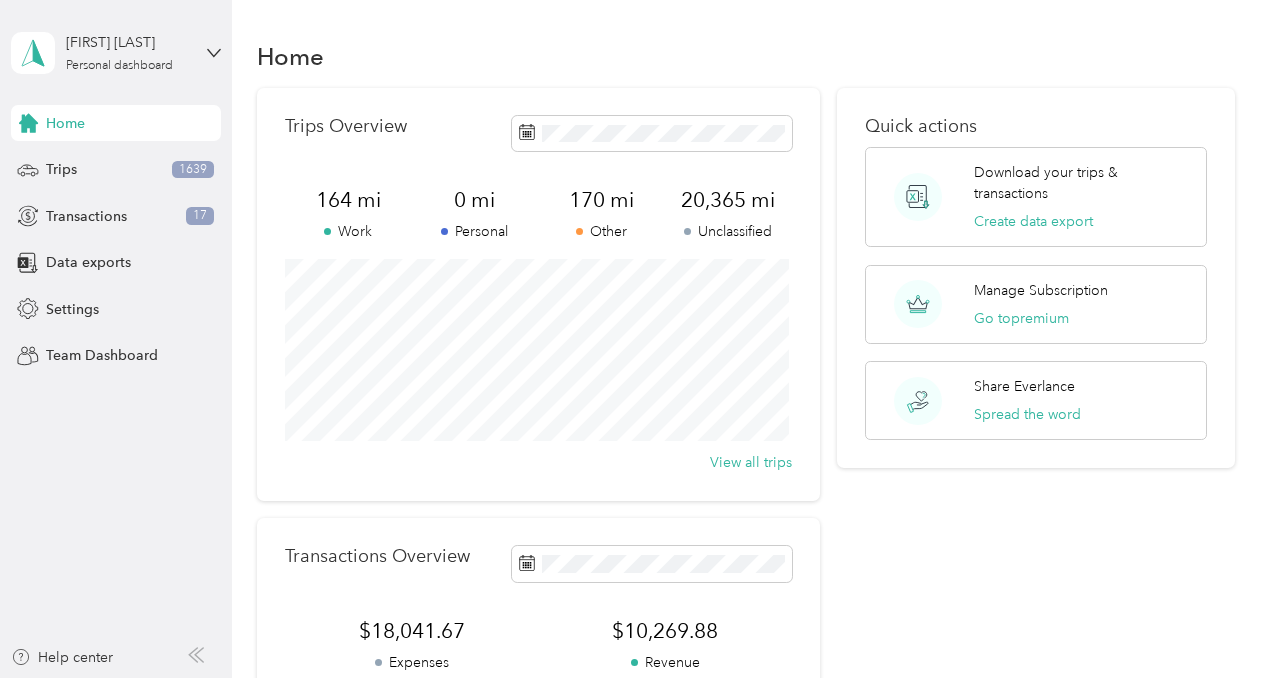 scroll, scrollTop: 0, scrollLeft: 0, axis: both 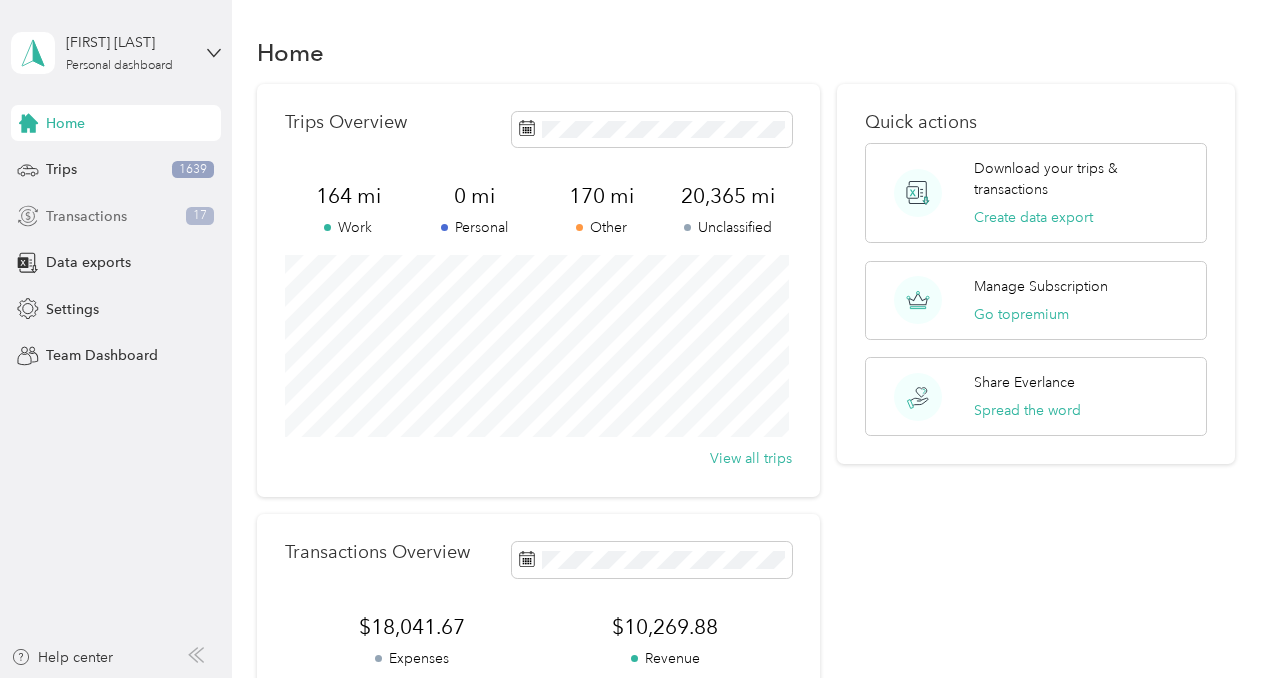 click on "Transactions" at bounding box center [86, 216] 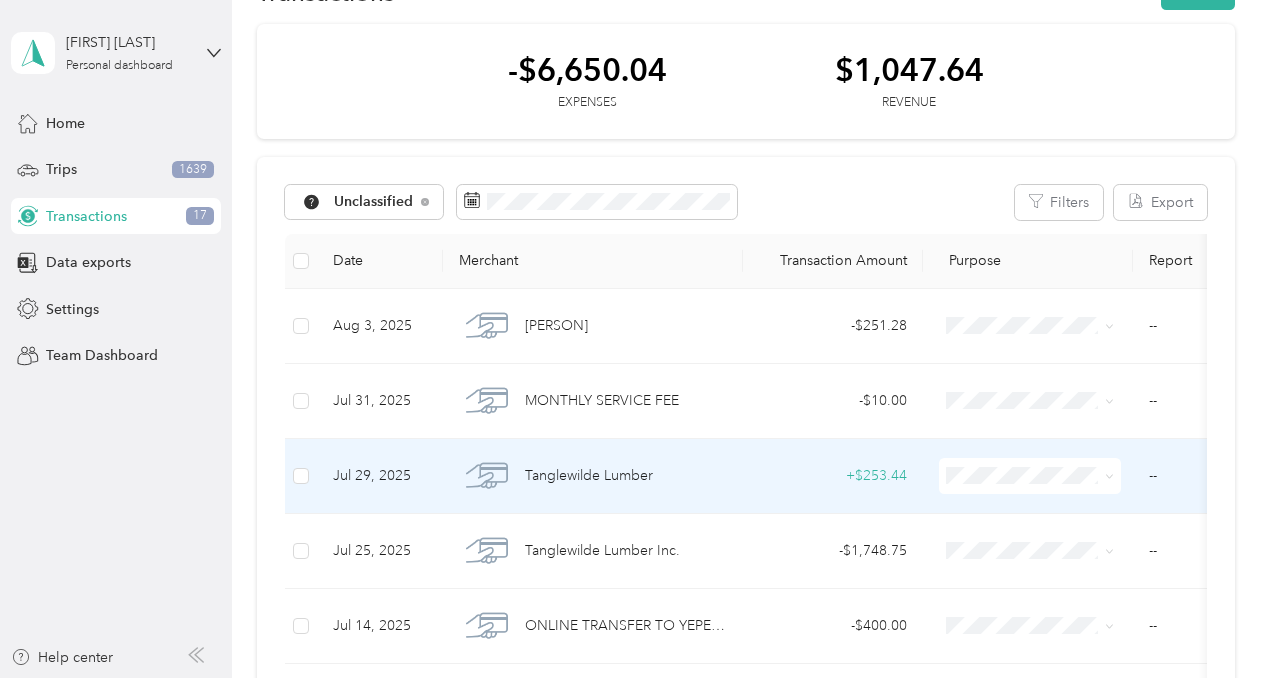 scroll, scrollTop: 65, scrollLeft: 0, axis: vertical 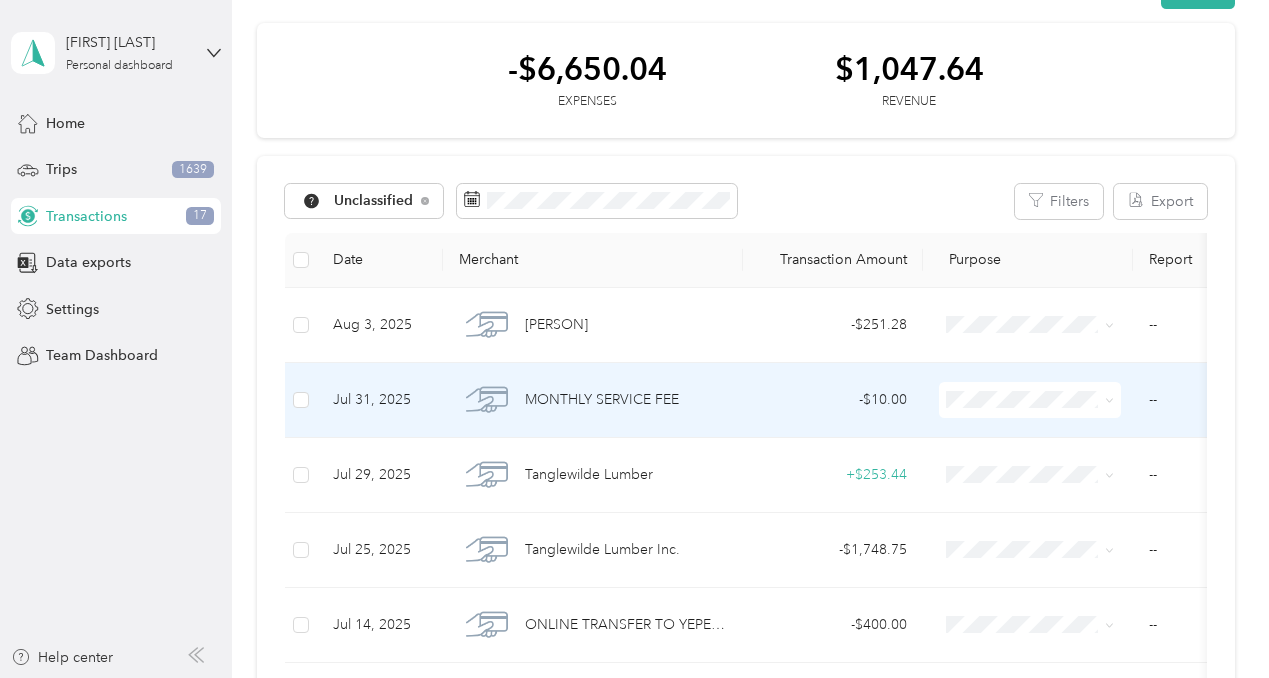 click on "-  $10.00" at bounding box center (833, 400) 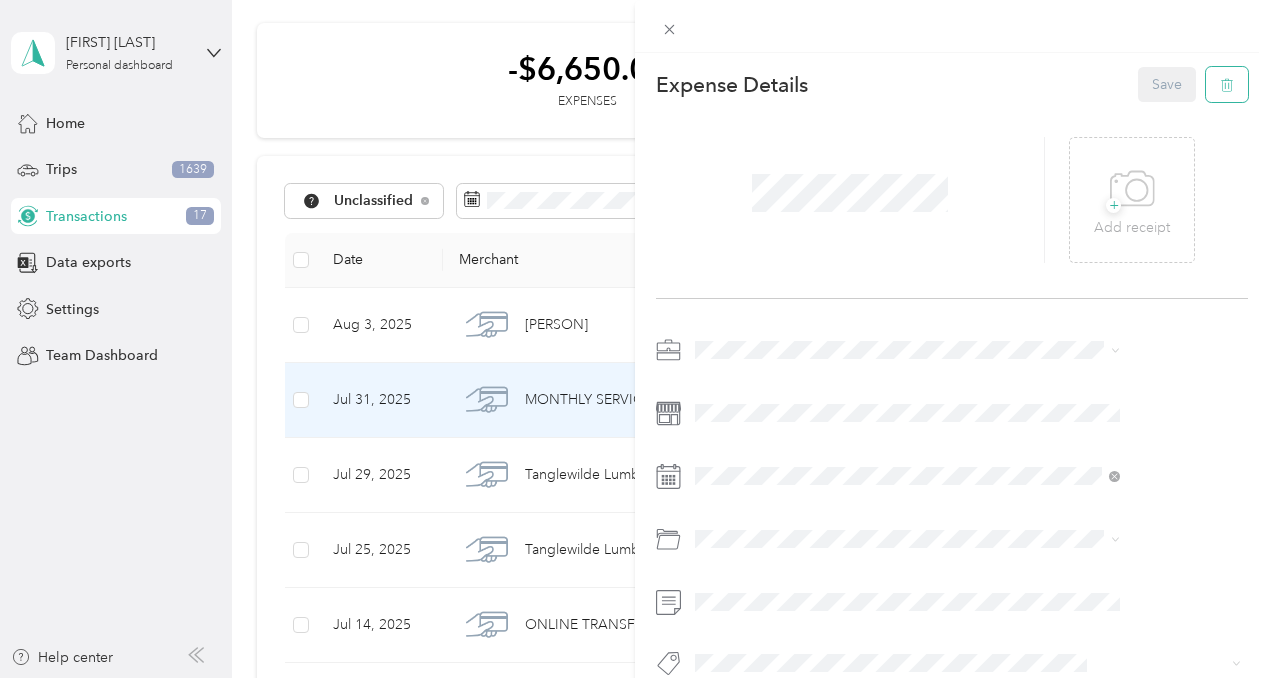 click 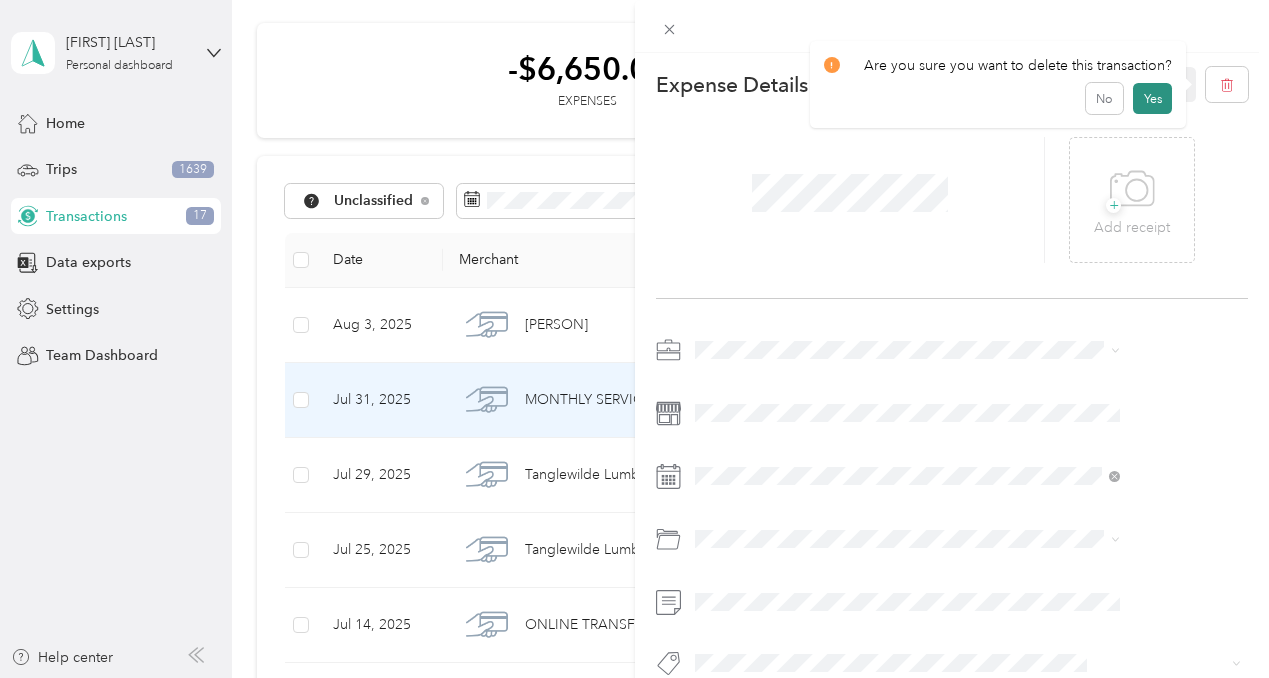 click on "Yes" at bounding box center [1152, 99] 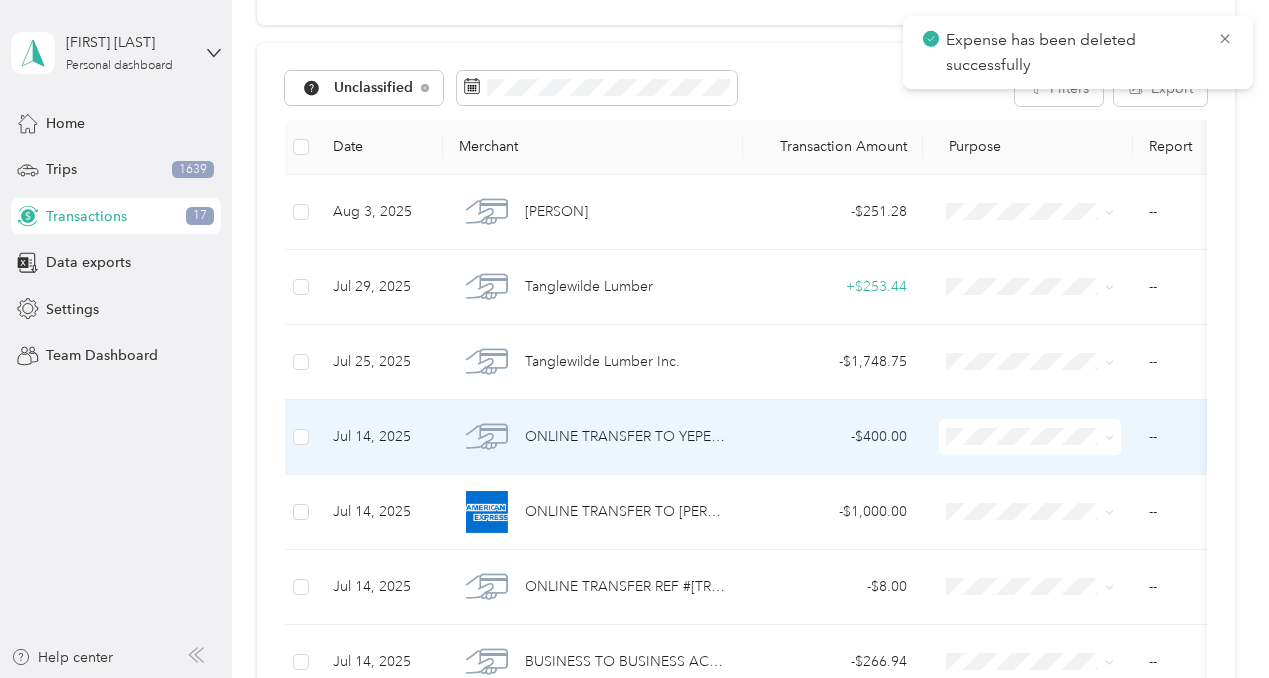 scroll, scrollTop: 181, scrollLeft: 0, axis: vertical 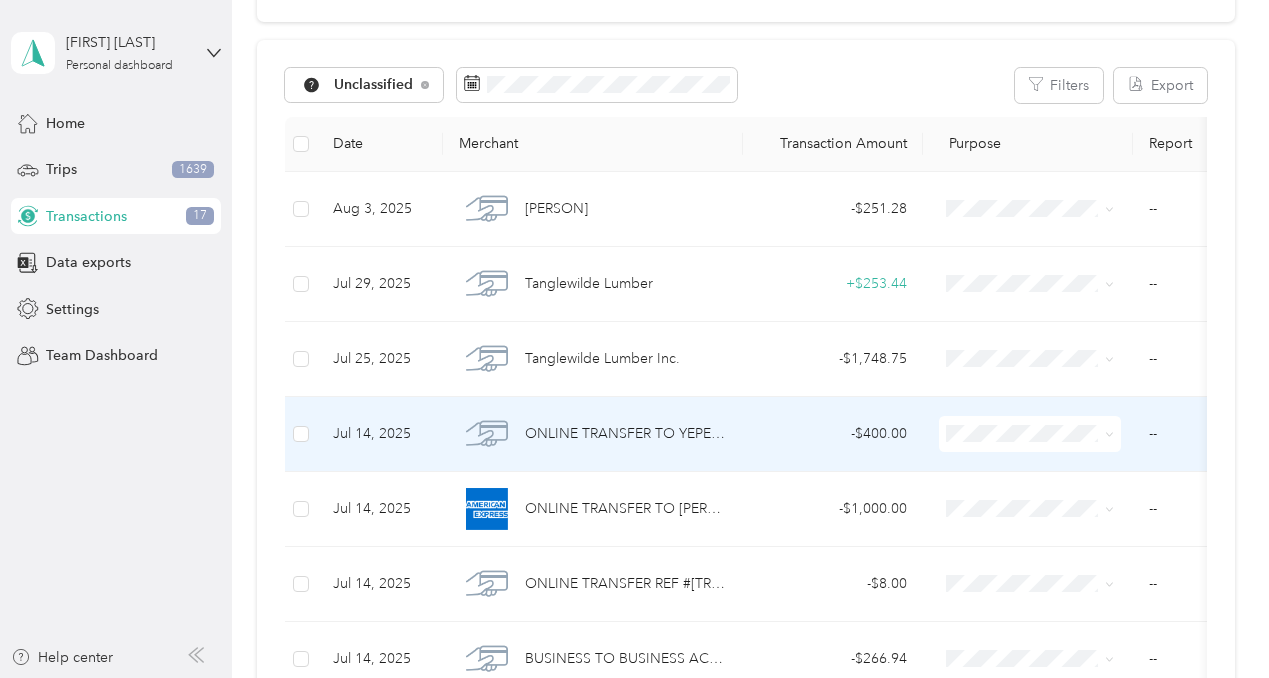 click on "ONLINE TRANSFER TO YEPES [FIRST] [LAST] REF #[TRANSACTION_ID] EVERYDAY CHECKING PERSONAL DRAW FOR BOFA PAYMENT" at bounding box center [626, 434] 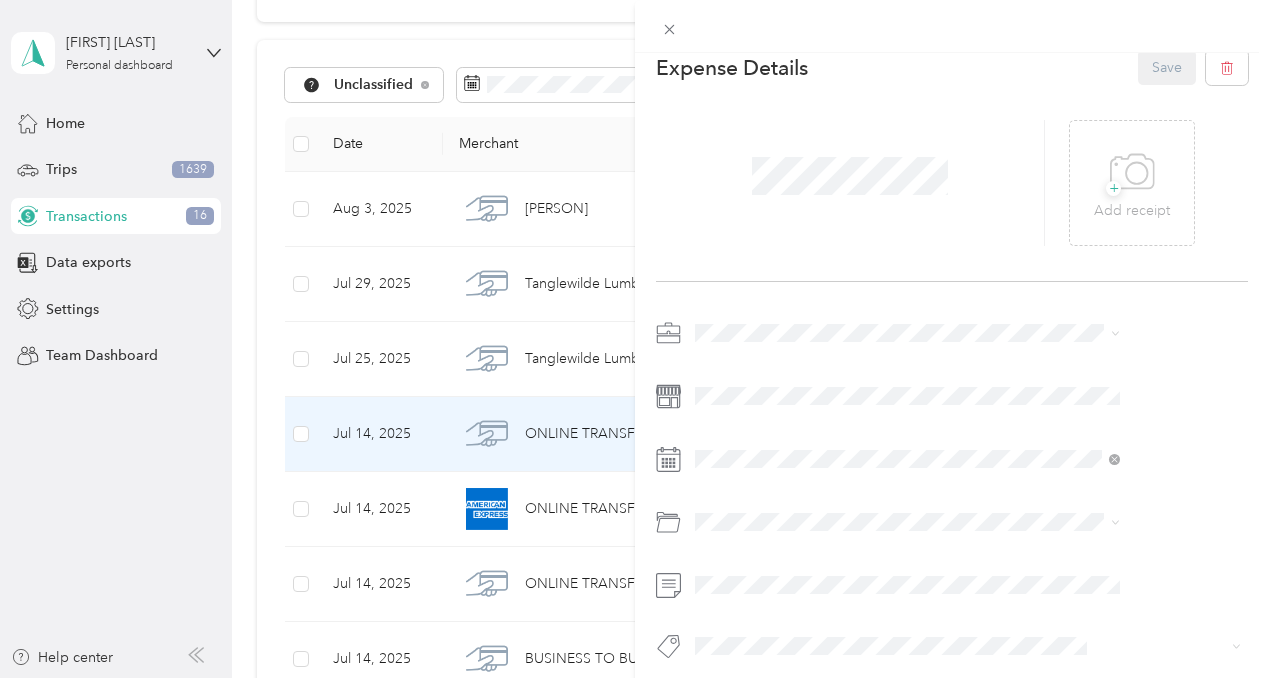 scroll, scrollTop: 1, scrollLeft: 0, axis: vertical 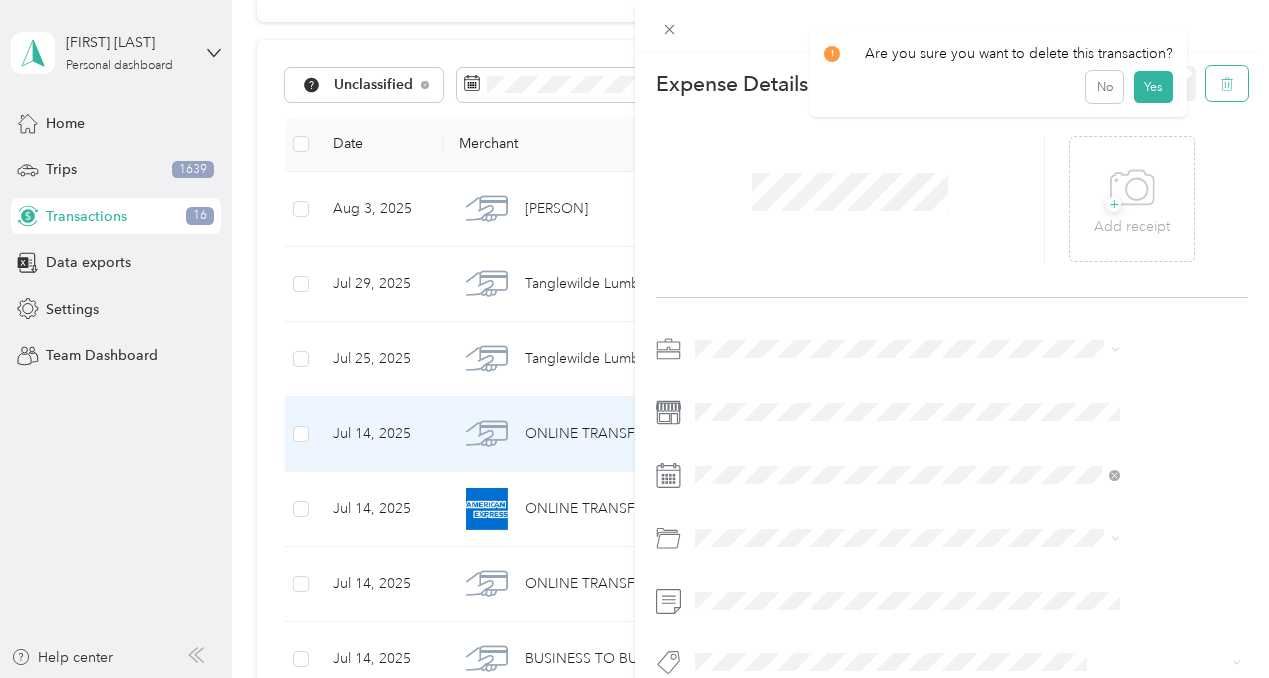 click at bounding box center [1227, 83] 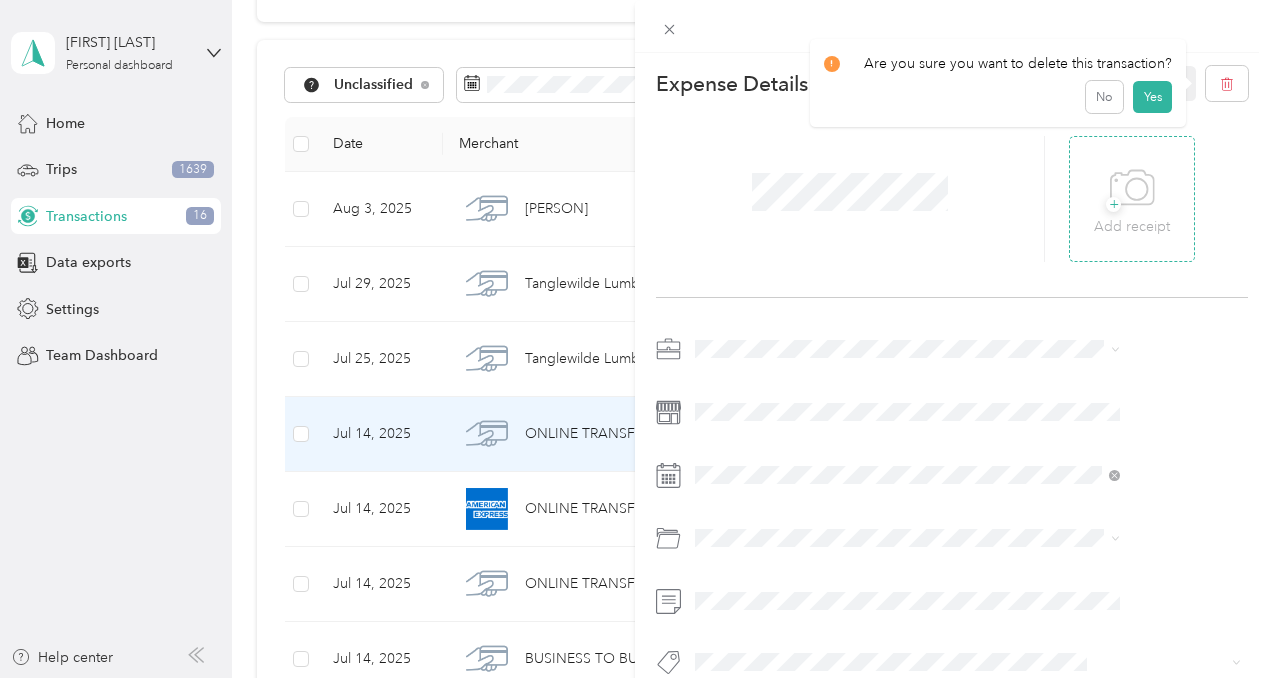 drag, startPoint x: 1157, startPoint y: 99, endPoint x: 1122, endPoint y: 172, distance: 80.95678 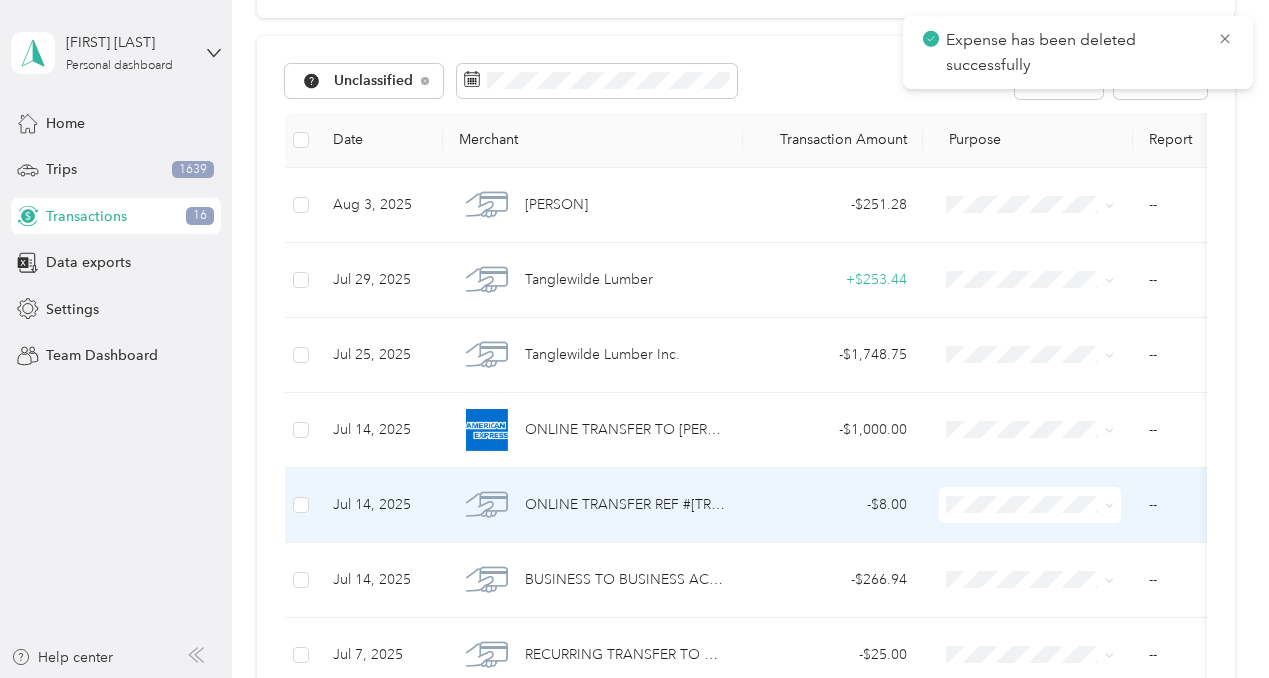 scroll, scrollTop: 185, scrollLeft: 0, axis: vertical 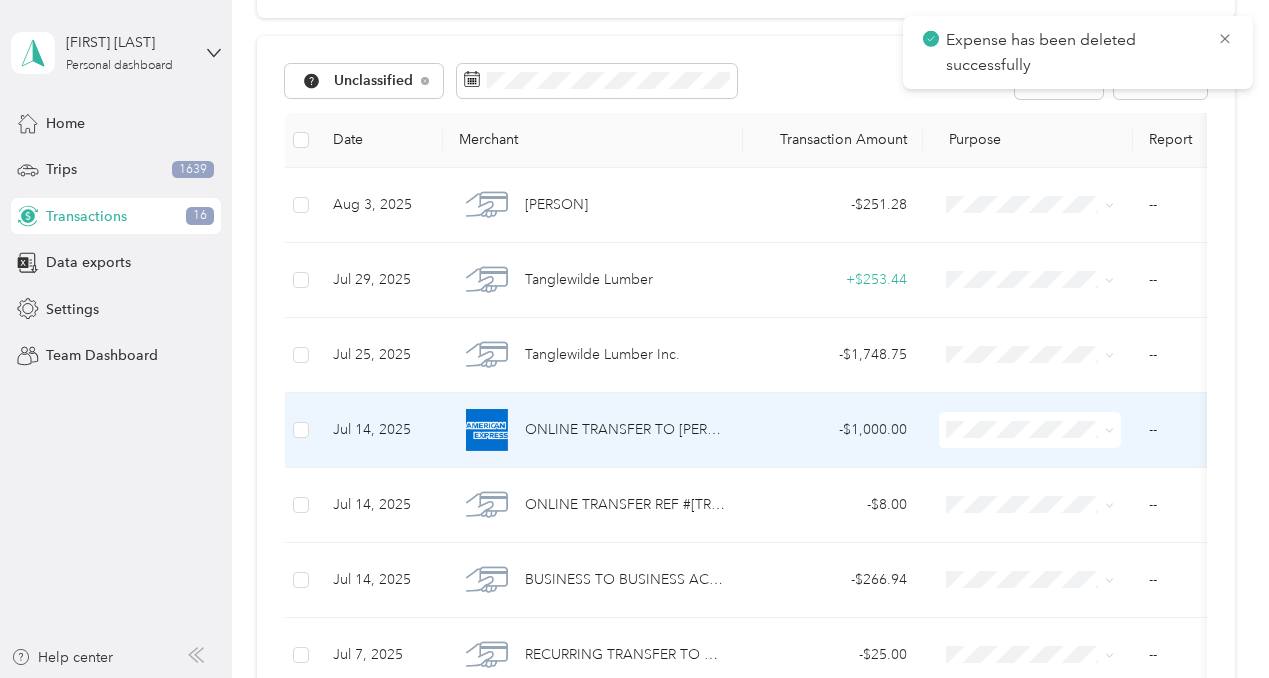 click on "ONLINE TRANSFER TO [PERSON] [FIRST] [LAST] REF #[TRANSACTION_ID] WAY2SAVE SAVINGS PERSONAL DRAW FOR AMEX PAYMENT" at bounding box center [626, 430] 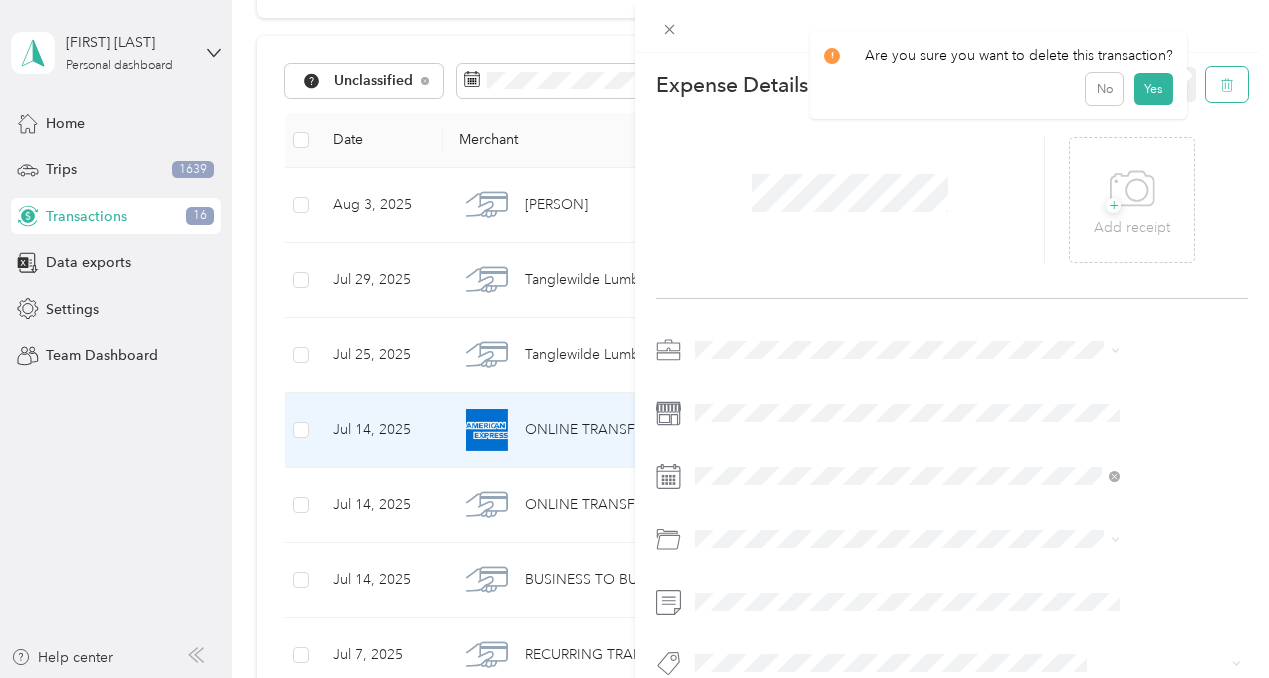 click 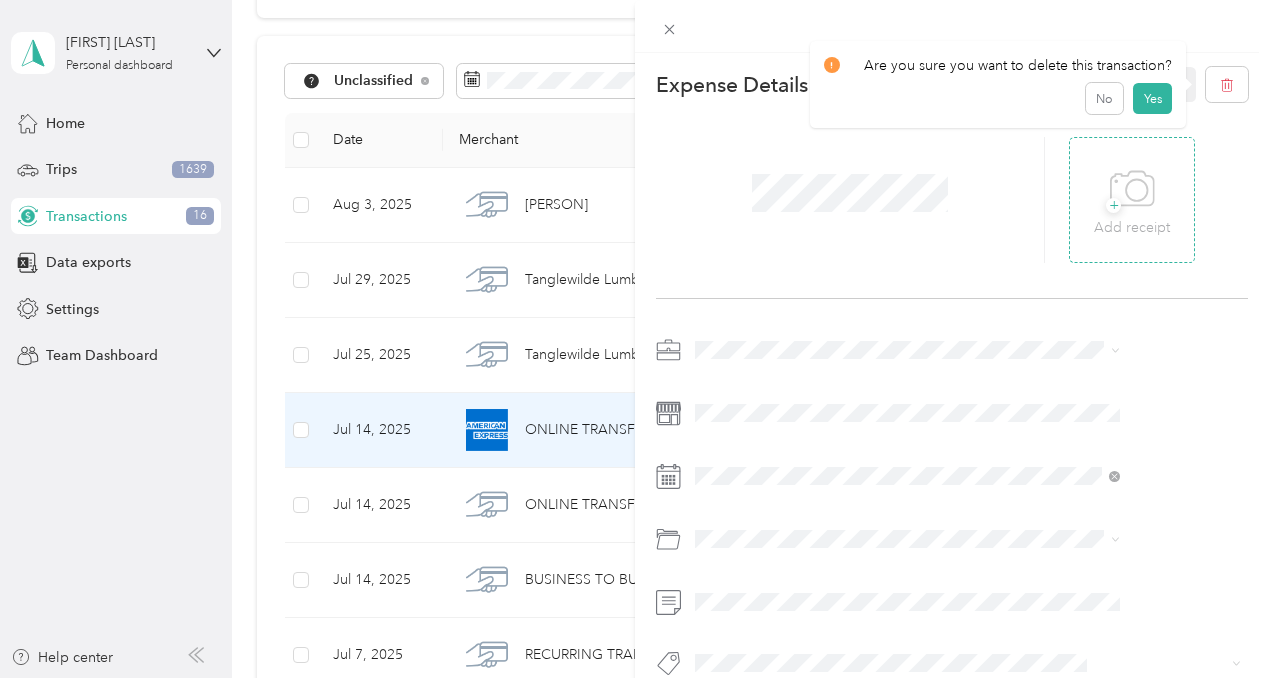 drag, startPoint x: 1147, startPoint y: 107, endPoint x: 1106, endPoint y: 214, distance: 114.58621 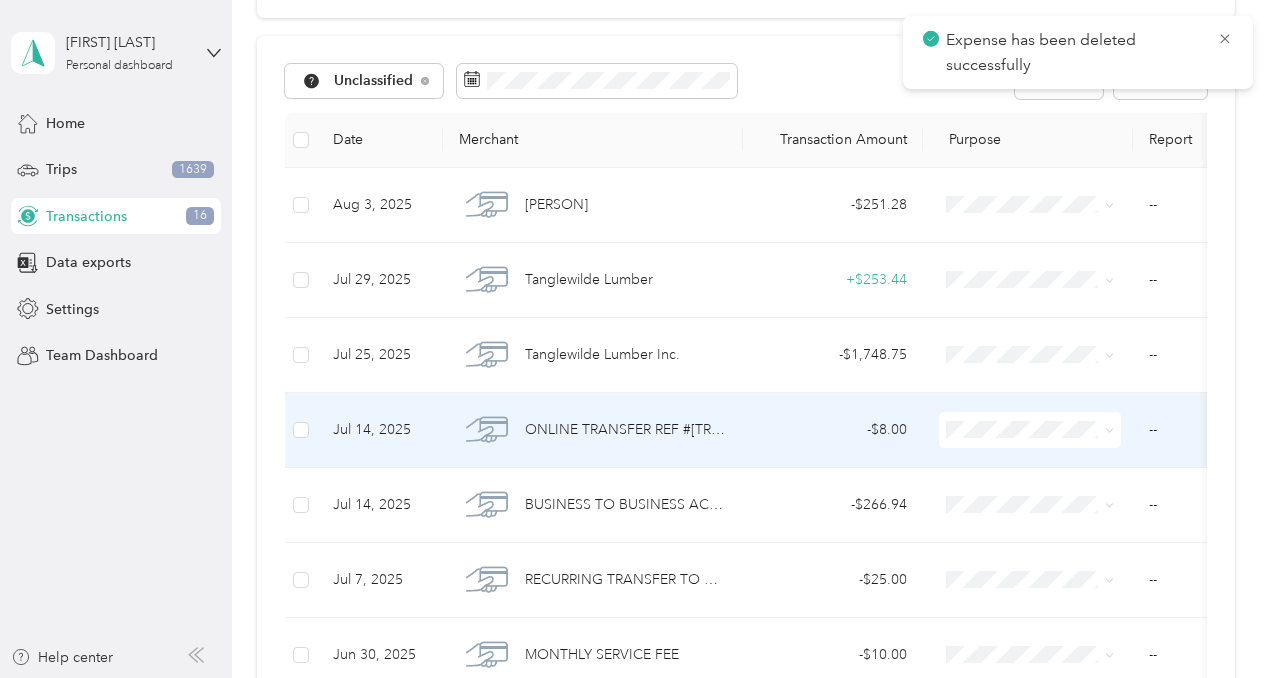 click on "-  $8.00" at bounding box center (833, 430) 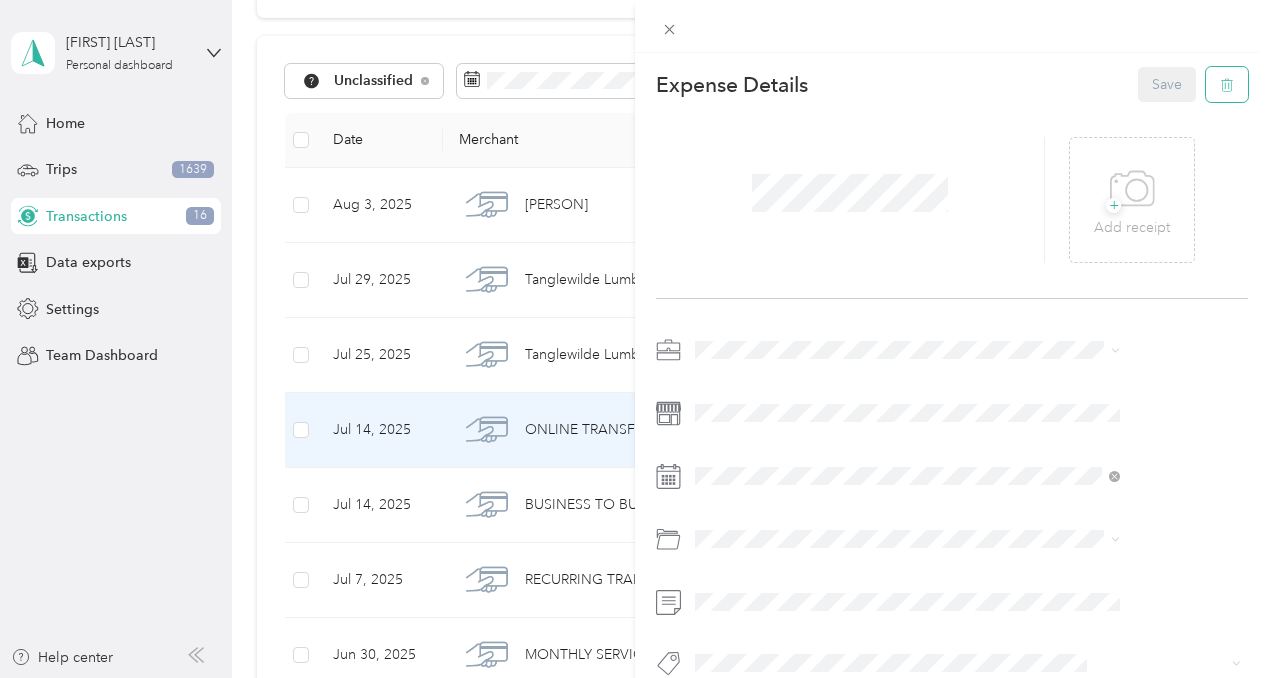 click at bounding box center (1227, 84) 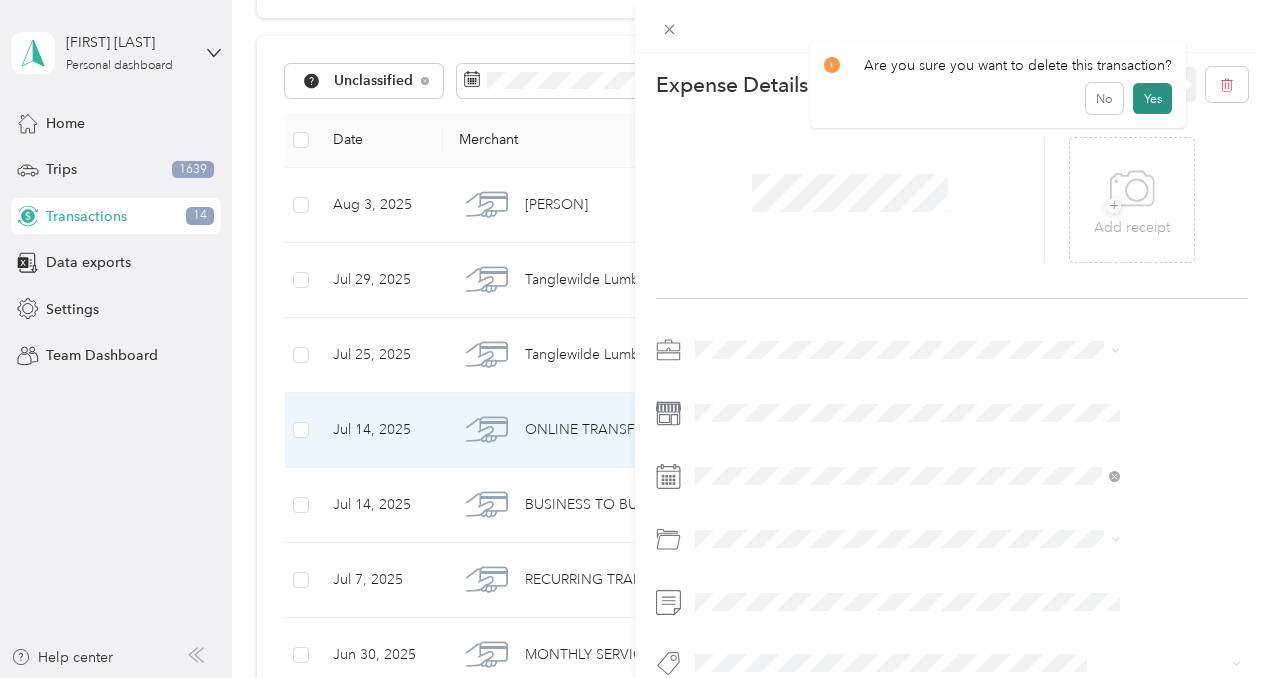 click on "Yes" at bounding box center [1152, 99] 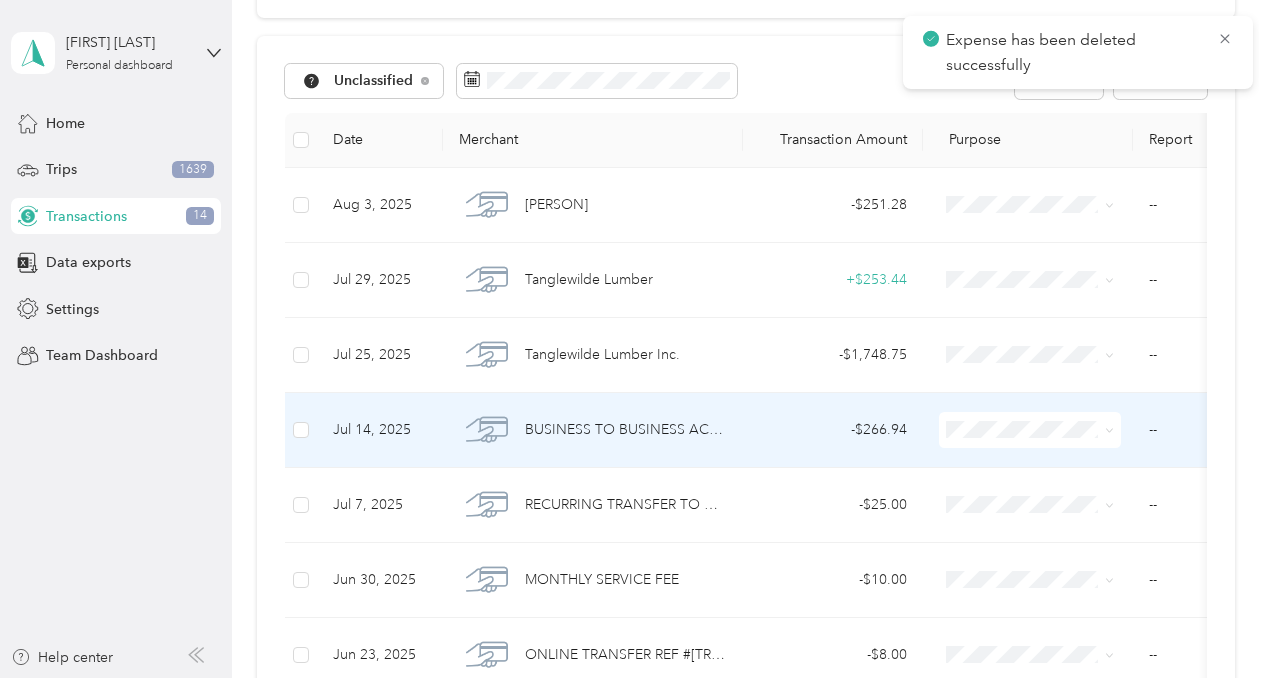 click on "BUSINESS TO BUSINESS ACH AMERICAN EXPRESS ACH PMT [DATE] W9936 [FIRST] [LAST]" at bounding box center (593, 430) 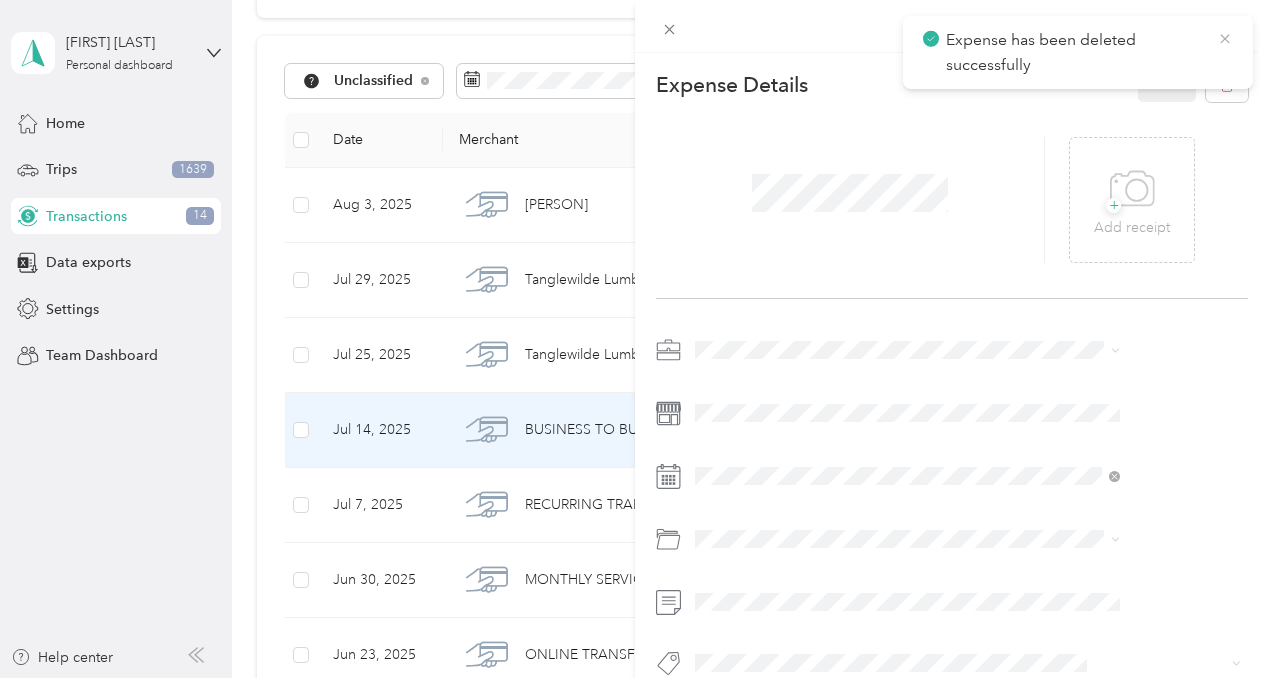 click 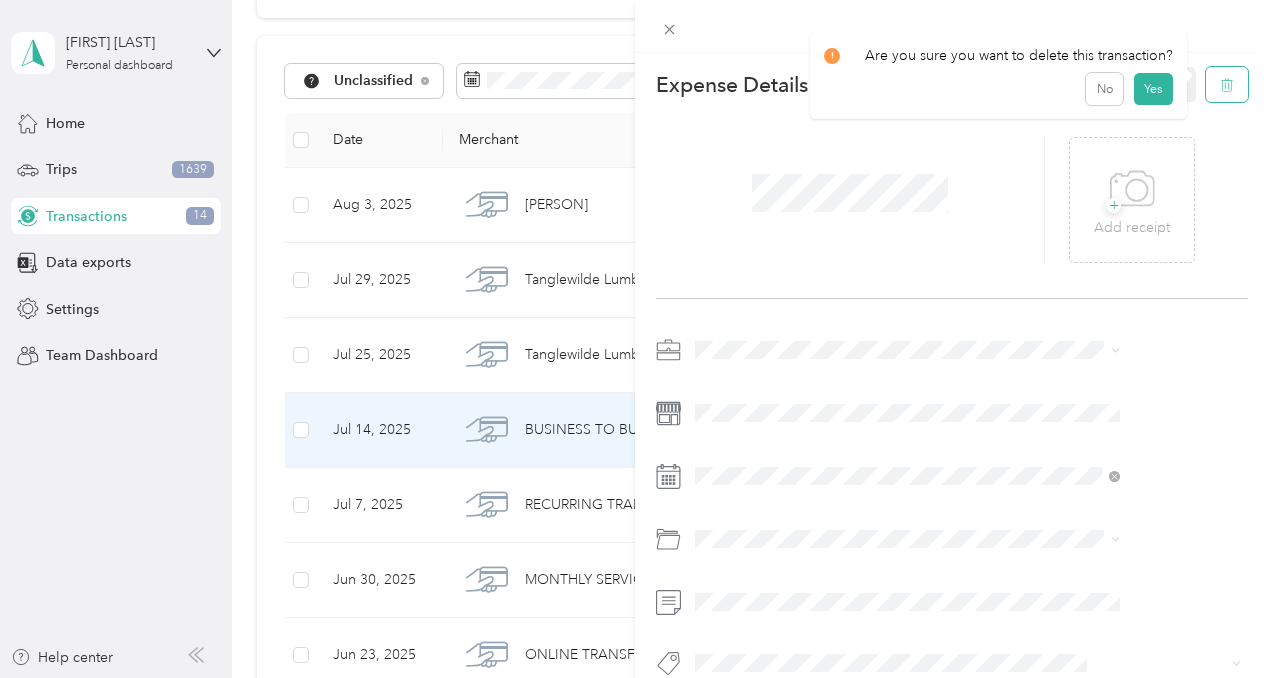 click 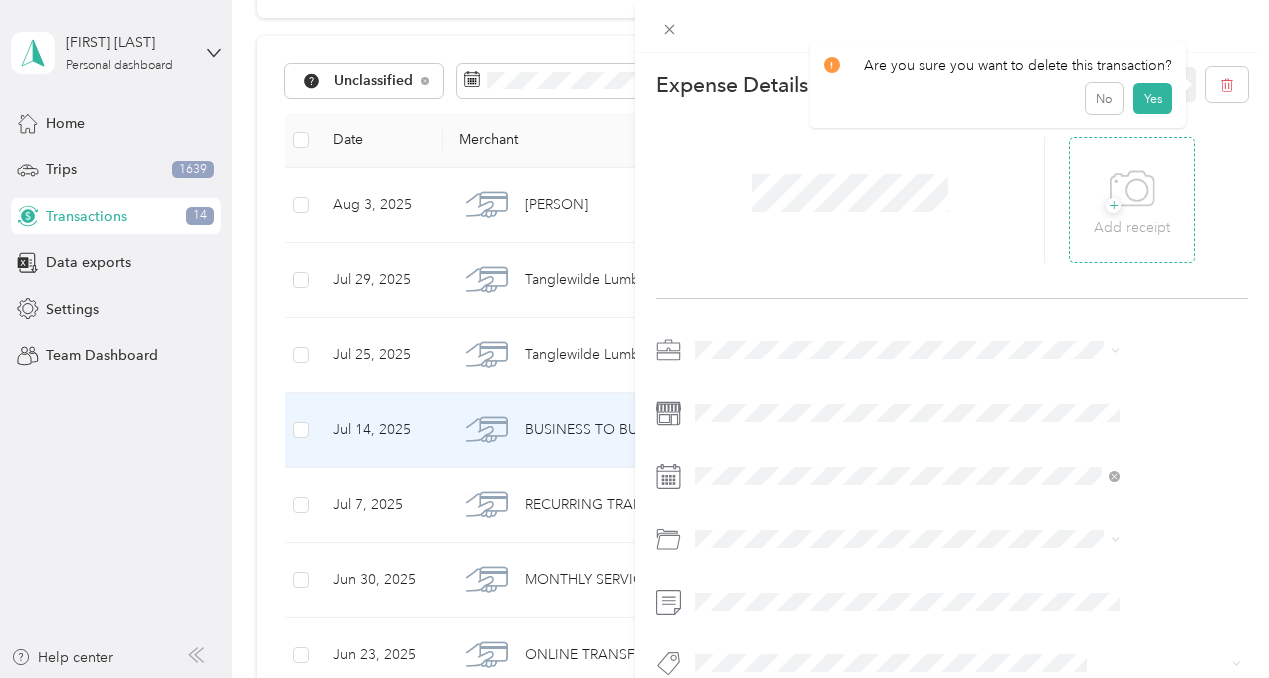 drag, startPoint x: 1143, startPoint y: 101, endPoint x: 1107, endPoint y: 139, distance: 52.34501 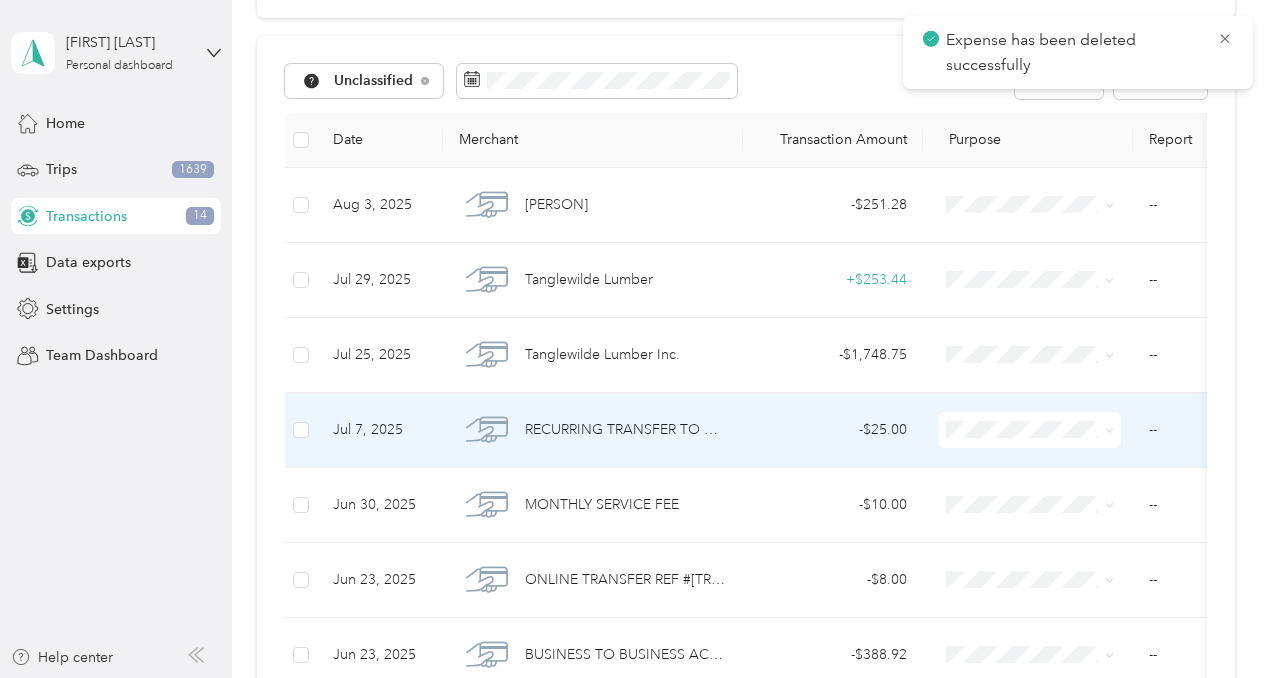 click on "RECURRING TRANSFER TO ABUNDANT LIVING LLC REF #[TRANSACTION_ID] BUSINESS MARKET RATE SAVINGS AVOID MONTHLY FEES" at bounding box center (626, 430) 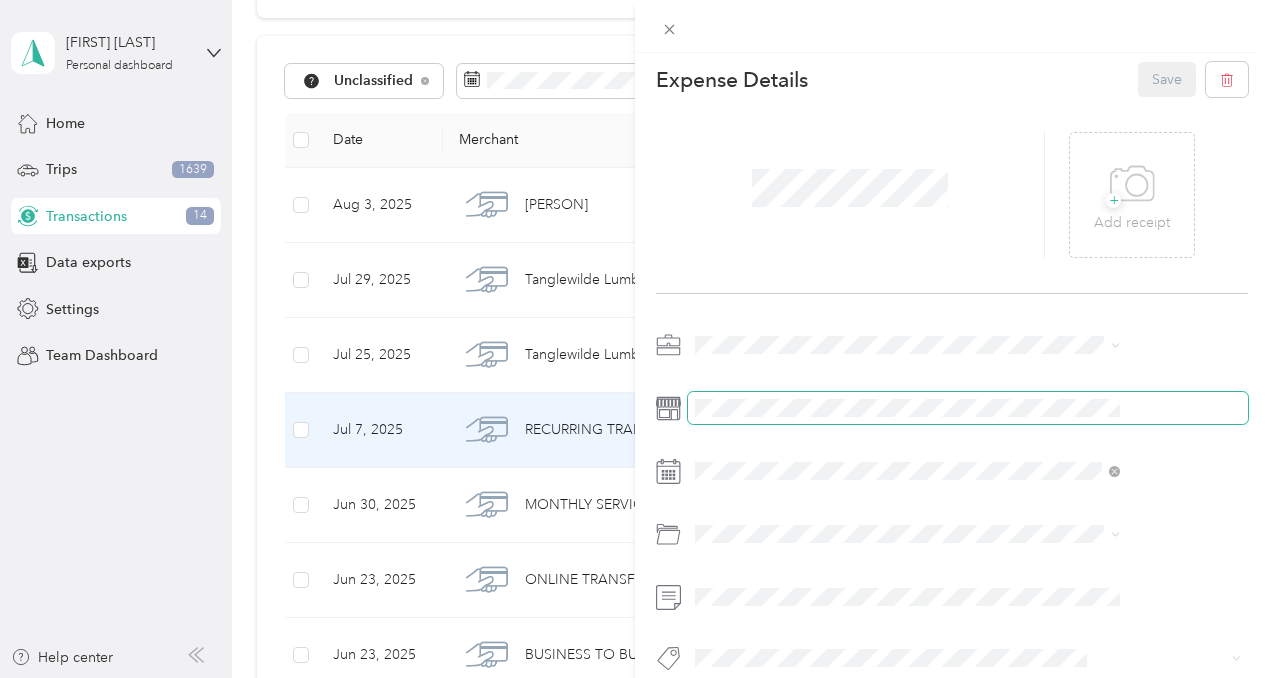 scroll, scrollTop: 8, scrollLeft: 0, axis: vertical 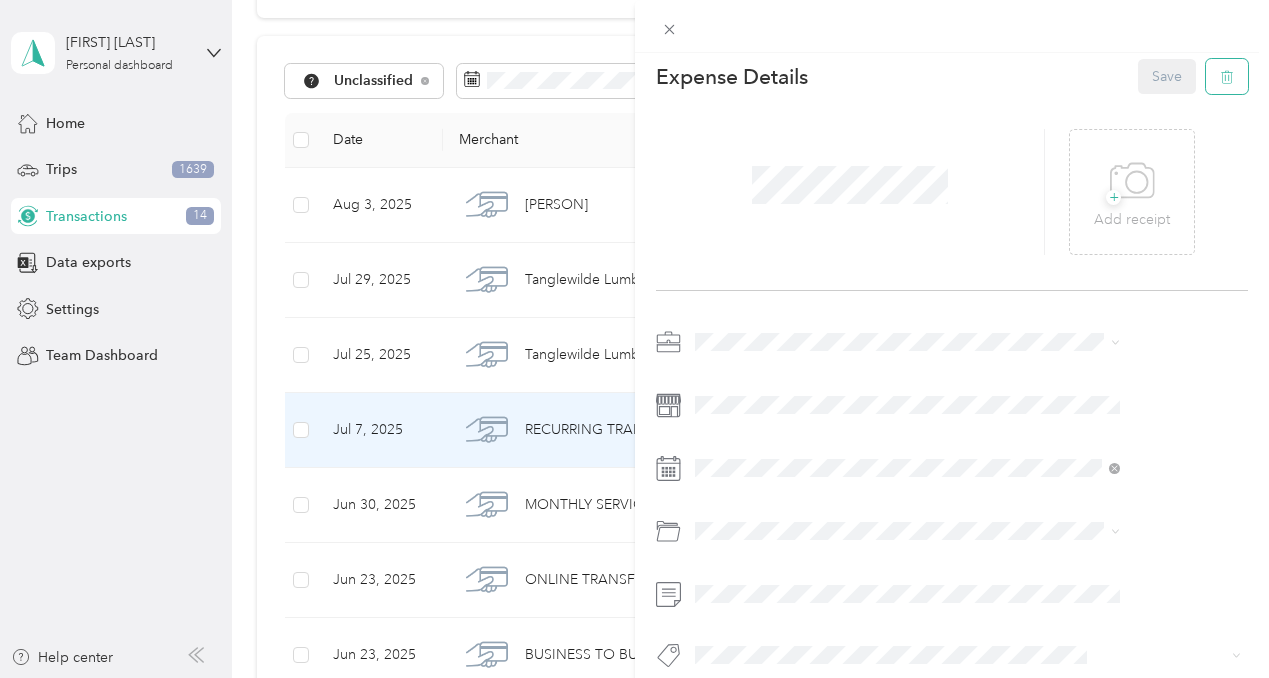 click at bounding box center (1227, 76) 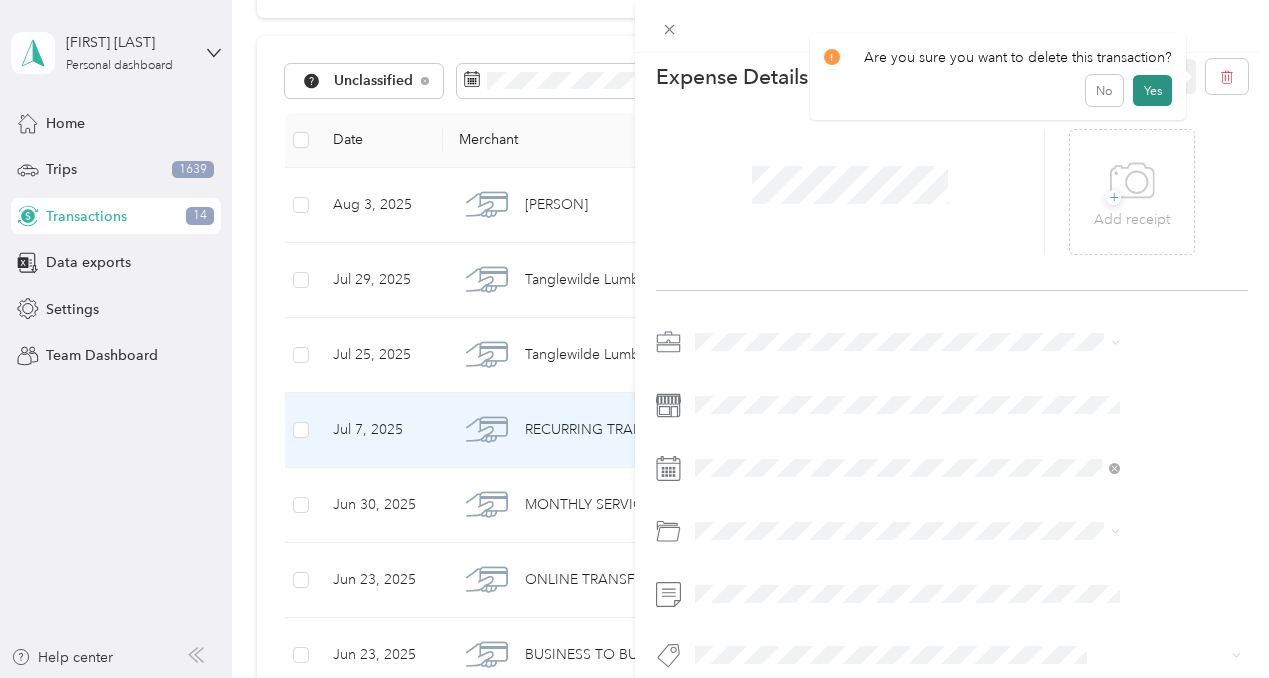 click on "Yes" at bounding box center (1152, 91) 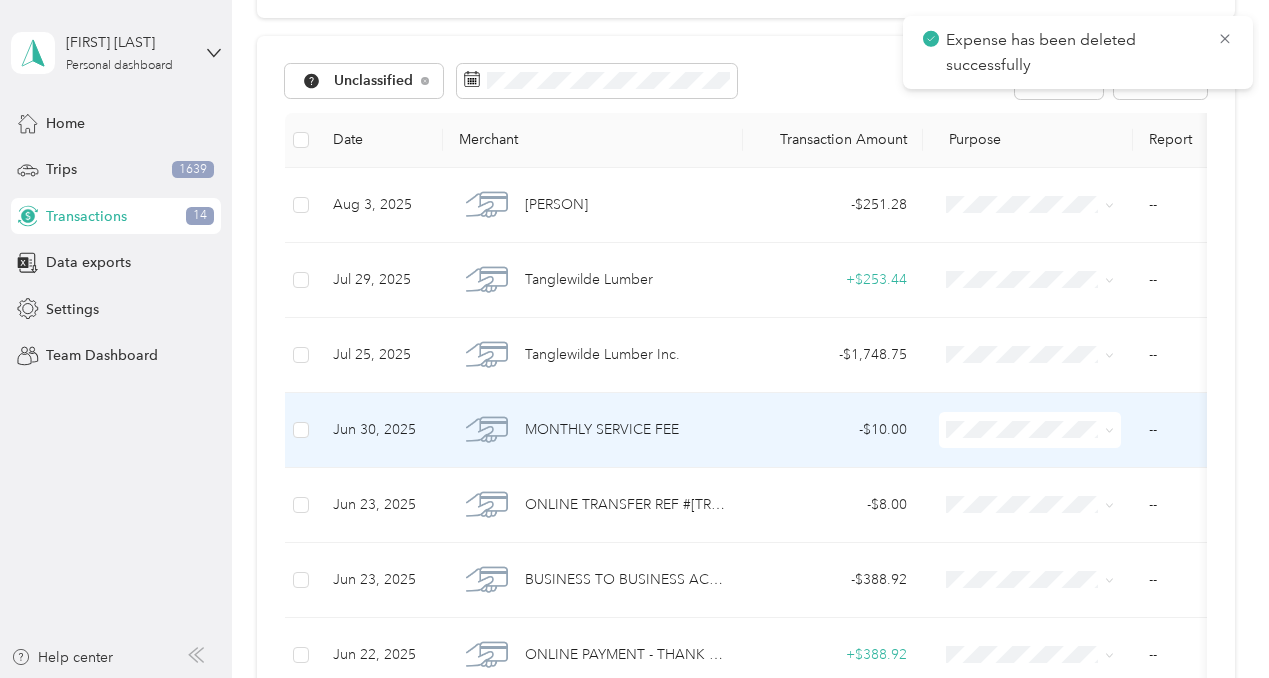 click on "-  $10.00" at bounding box center (833, 430) 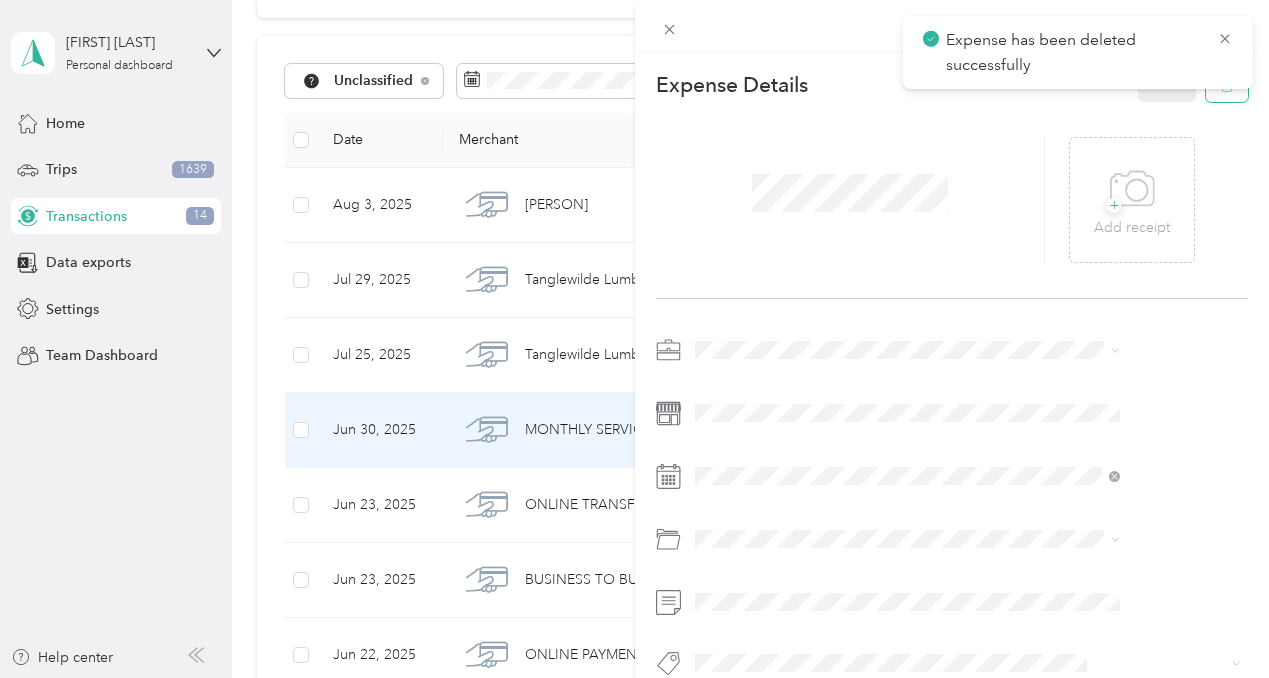 drag, startPoint x: 1219, startPoint y: 34, endPoint x: 1230, endPoint y: 78, distance: 45.35416 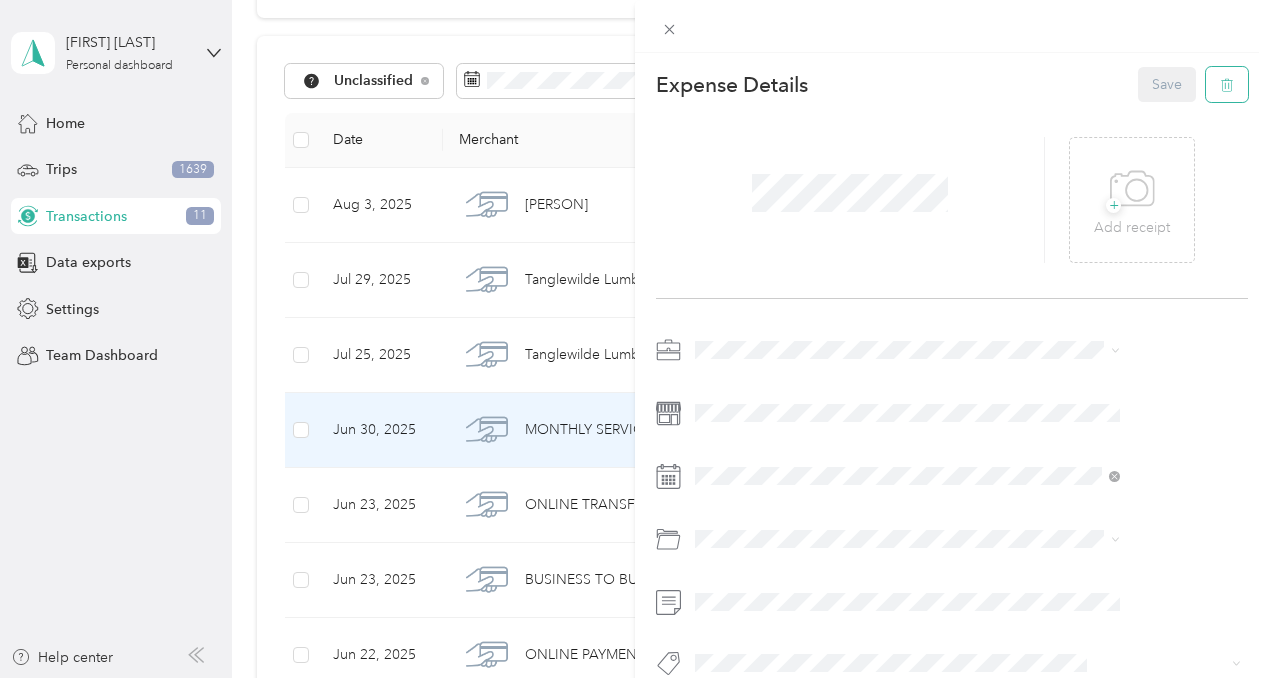 click at bounding box center [1227, 84] 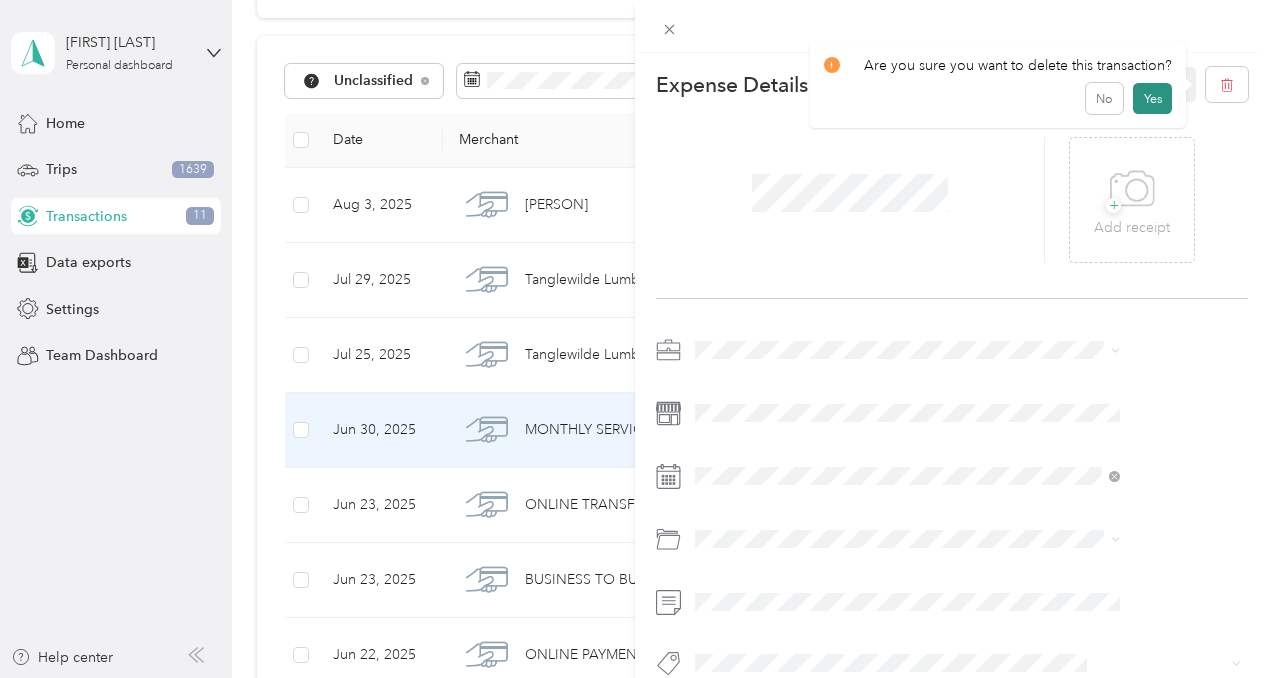 click on "Yes" at bounding box center (1152, 99) 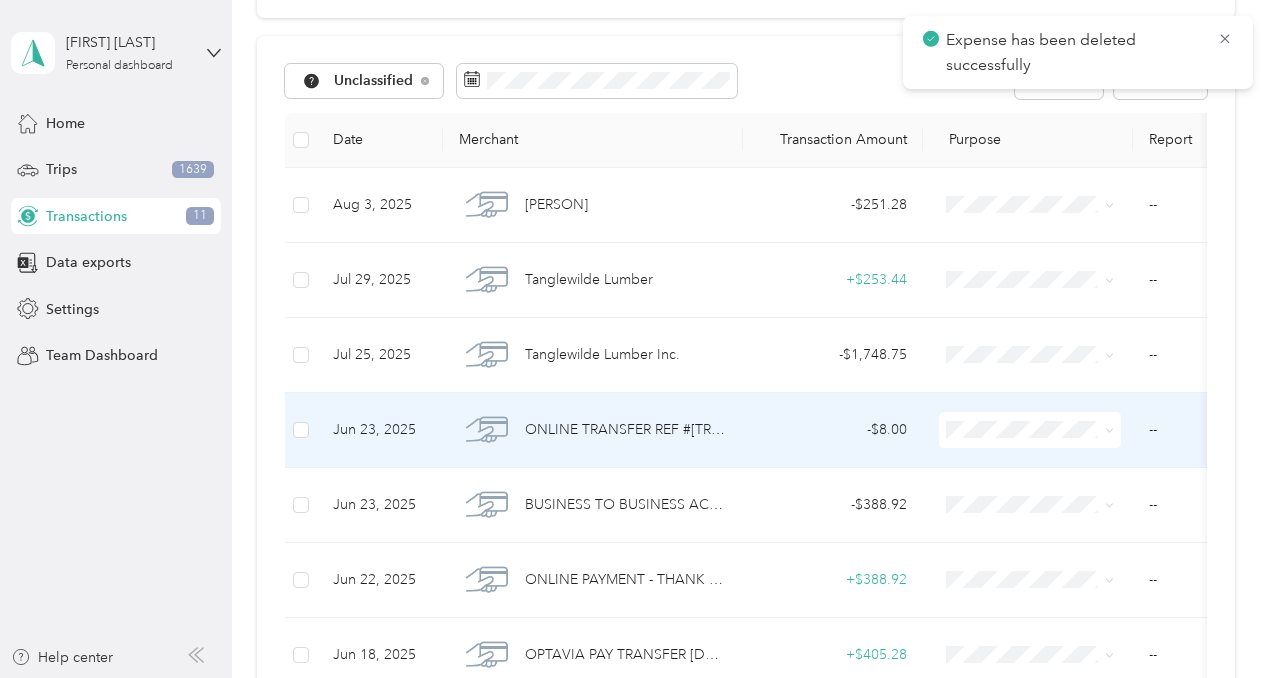 click on "ONLINE TRANSFER REF #[TRANSACTION_ID] TO SIGNIFY BUSINESS ESSENTIAL CARD XXXXXXXXXXXX1195 ON [DATE]" at bounding box center [626, 430] 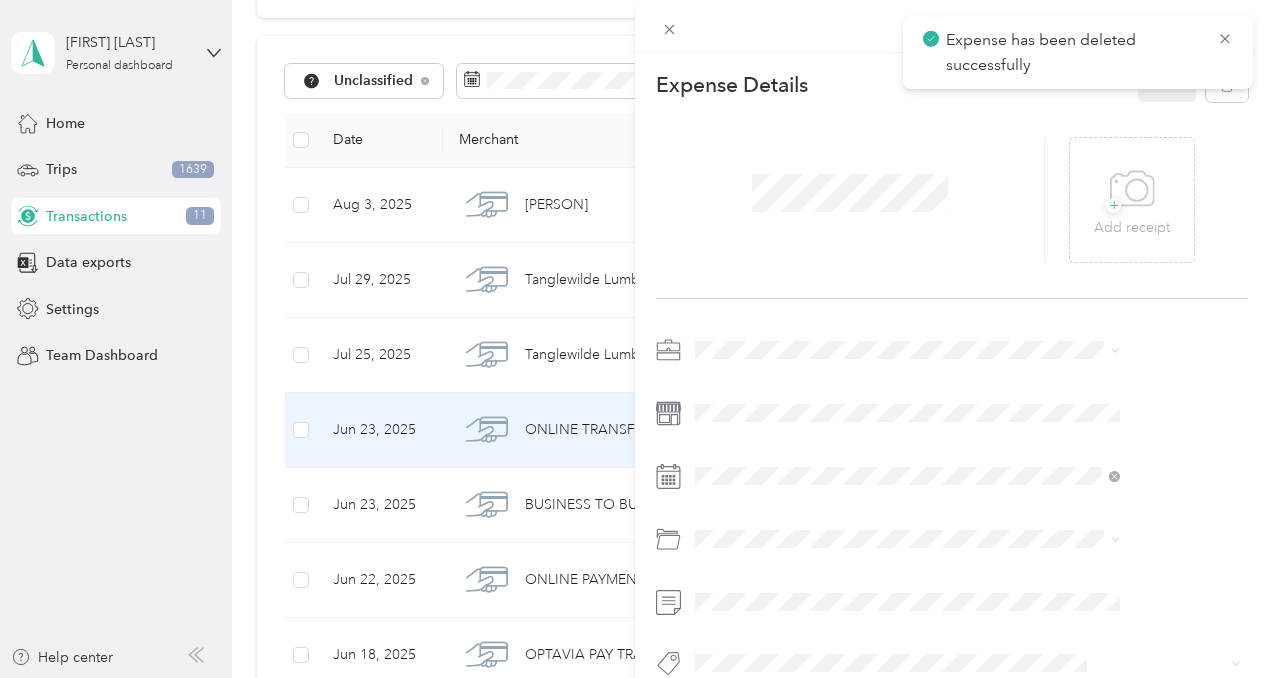 drag, startPoint x: 1223, startPoint y: 42, endPoint x: 1220, endPoint y: 58, distance: 16.27882 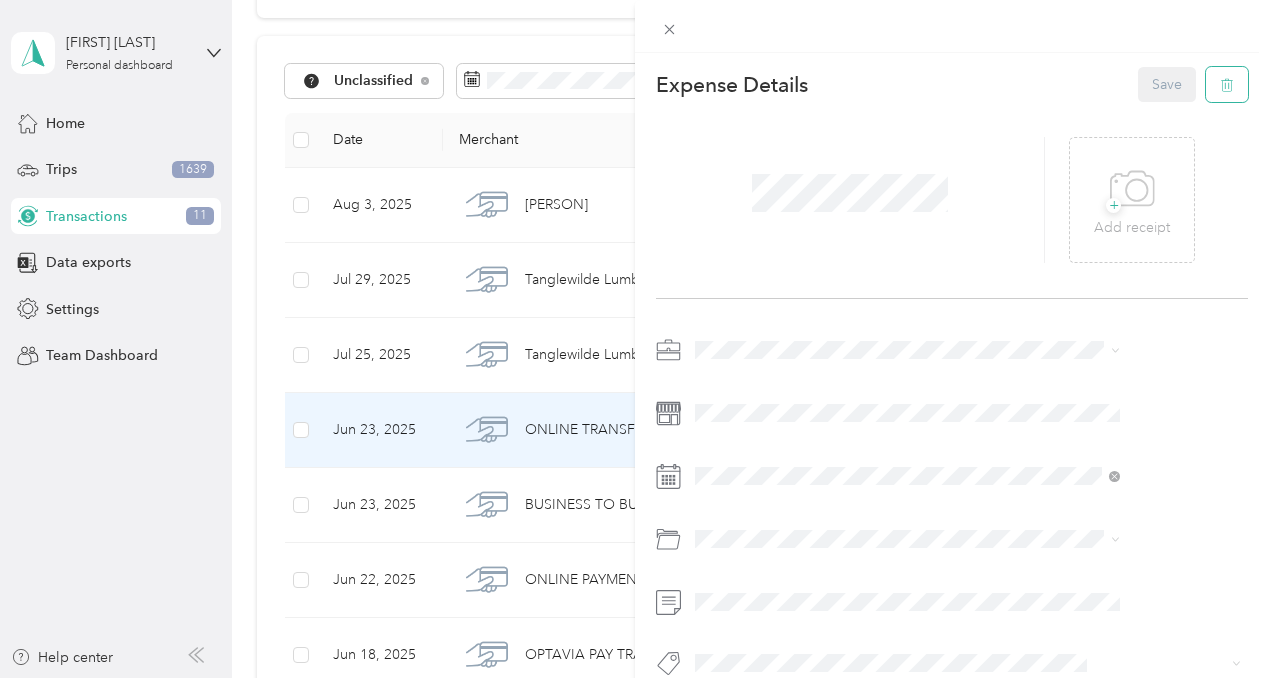 click 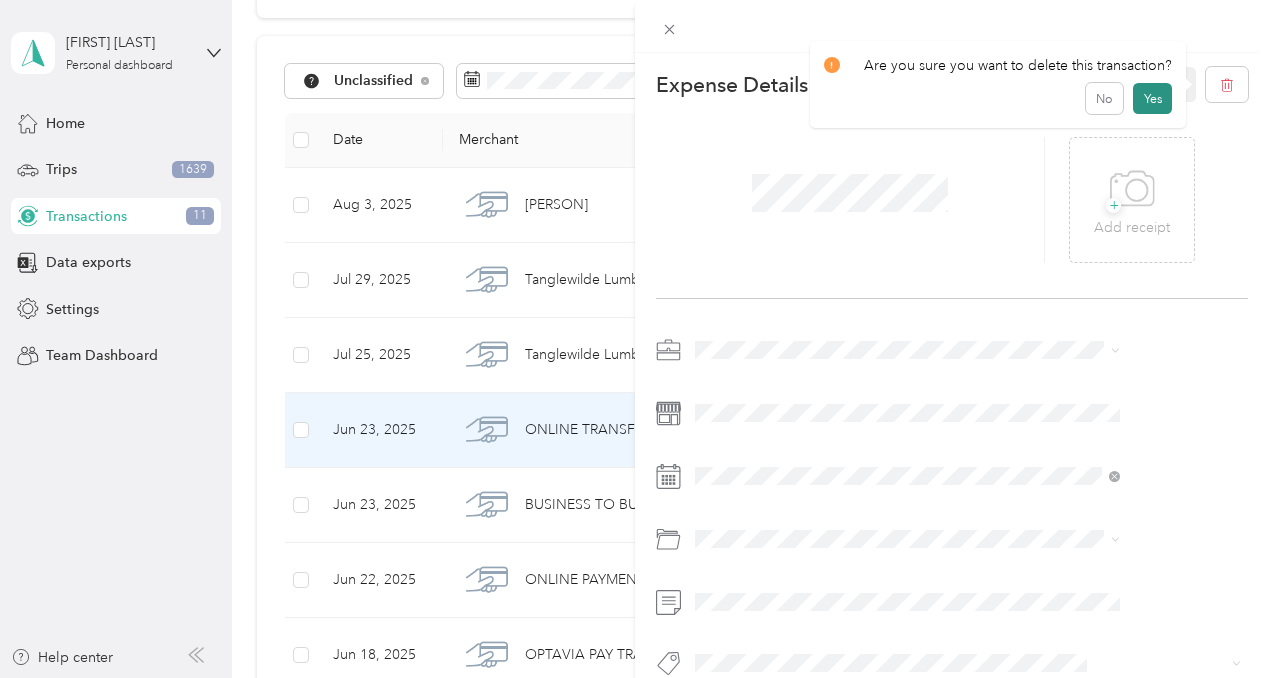 click on "Yes" at bounding box center [1152, 99] 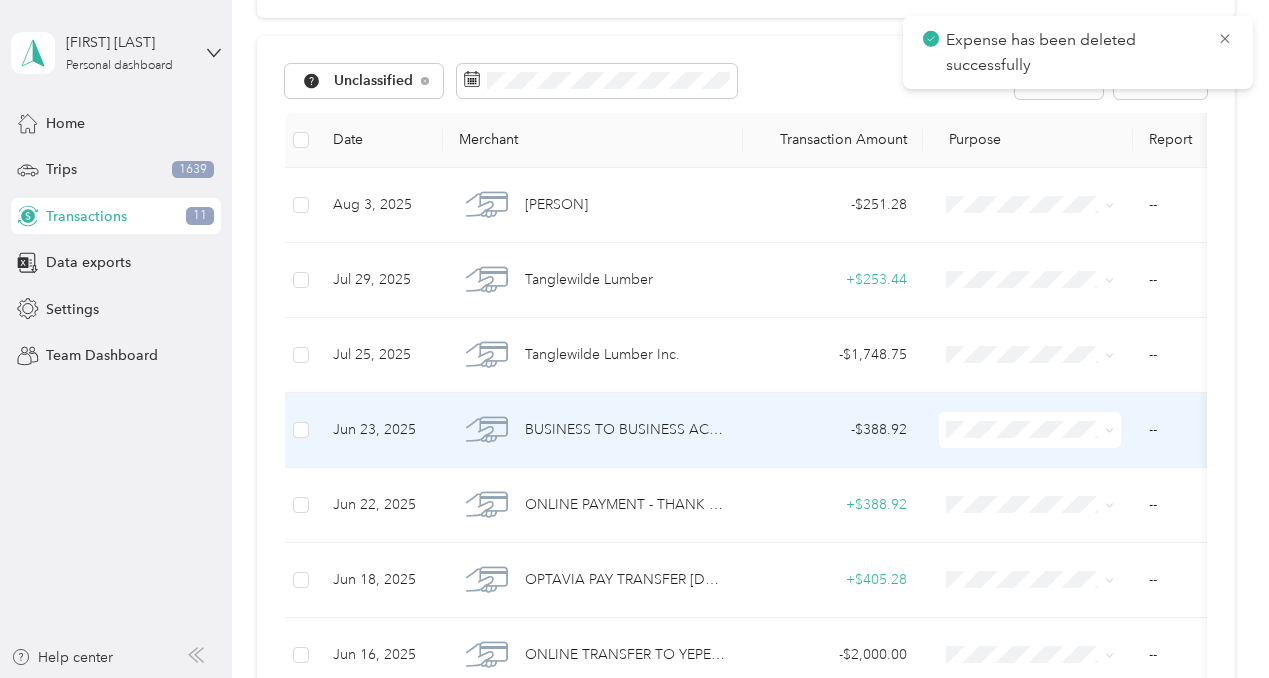 click on "-  $388.92" at bounding box center (833, 430) 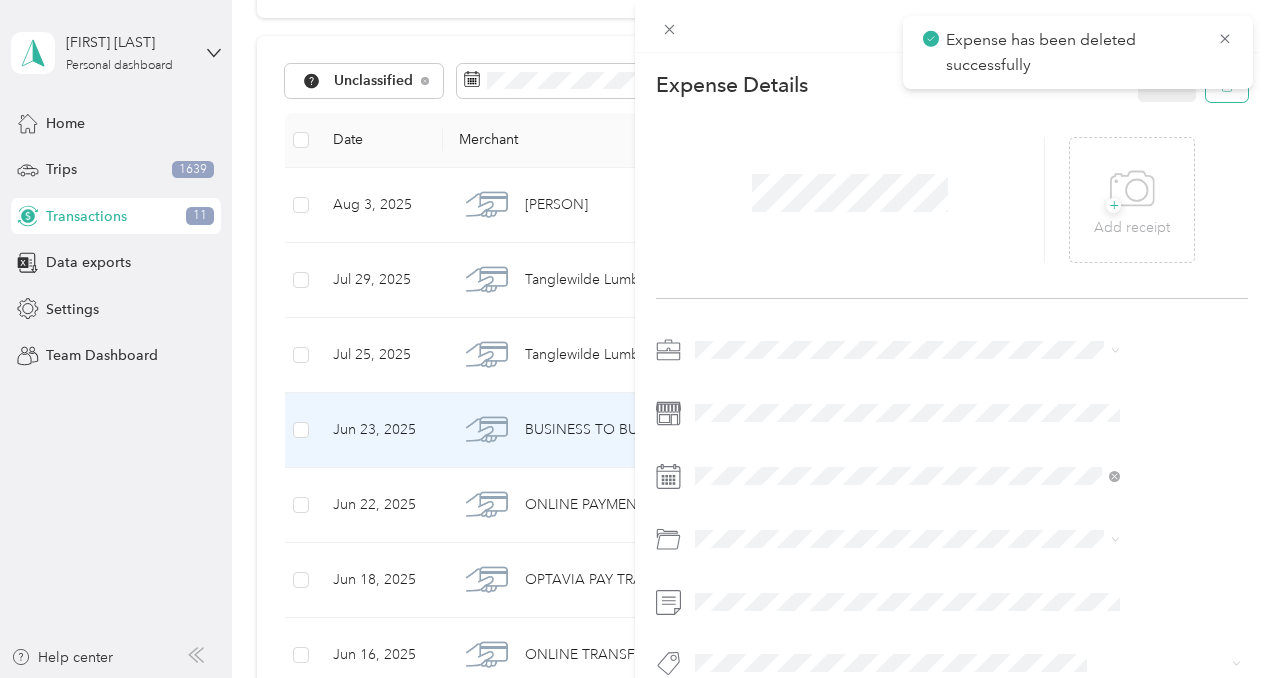 drag, startPoint x: 1221, startPoint y: 39, endPoint x: 1212, endPoint y: 93, distance: 54.74486 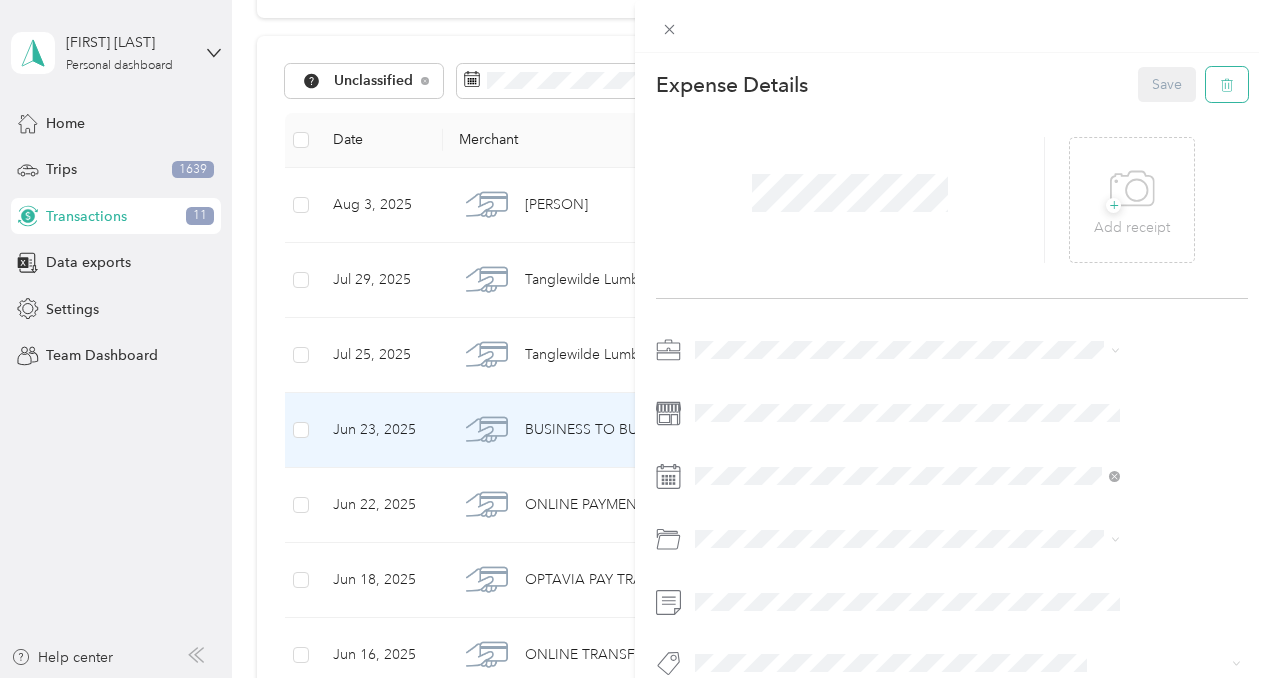 click 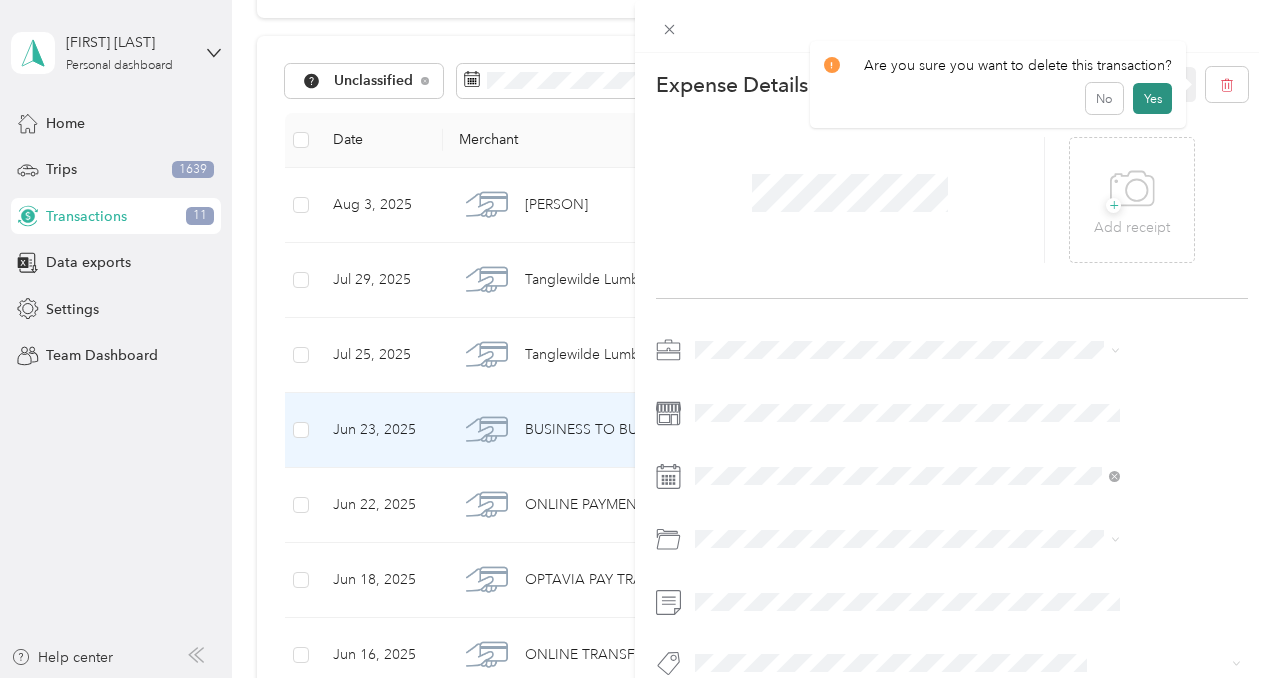 click on "Yes" at bounding box center (1152, 99) 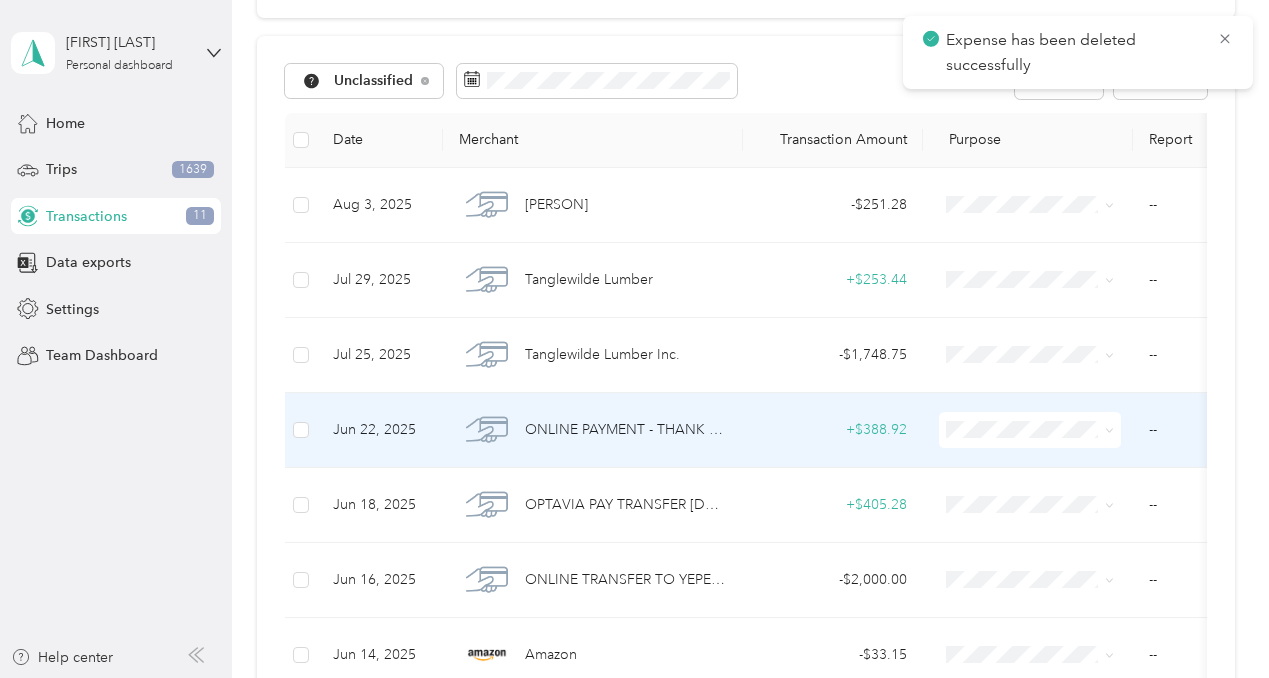 click on "ONLINE PAYMENT - THANK YOU" at bounding box center [593, 430] 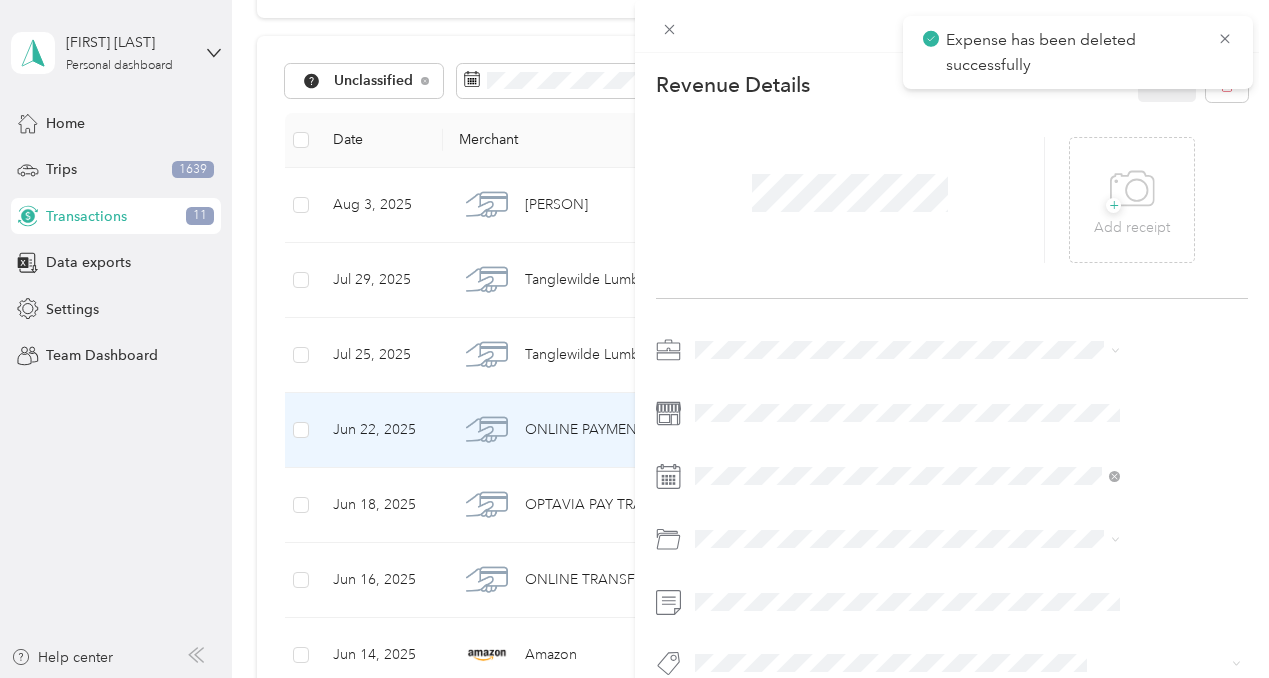 drag, startPoint x: 1225, startPoint y: 33, endPoint x: 1208, endPoint y: 47, distance: 22.022715 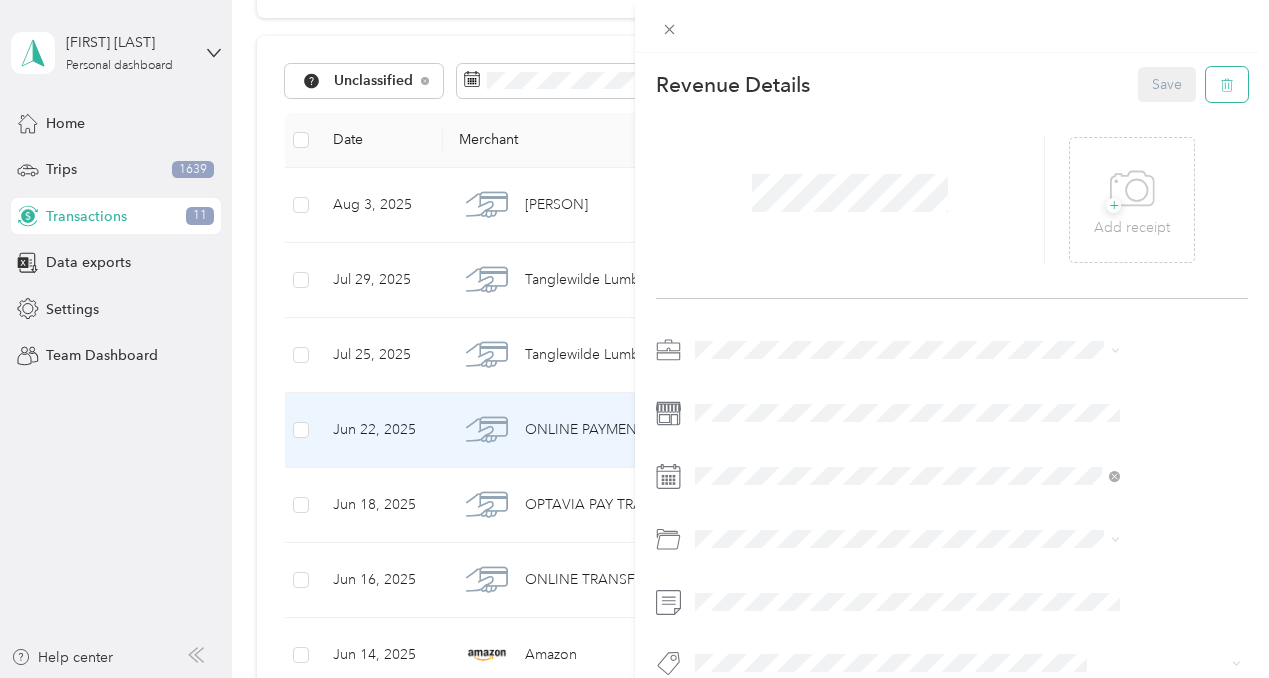 click 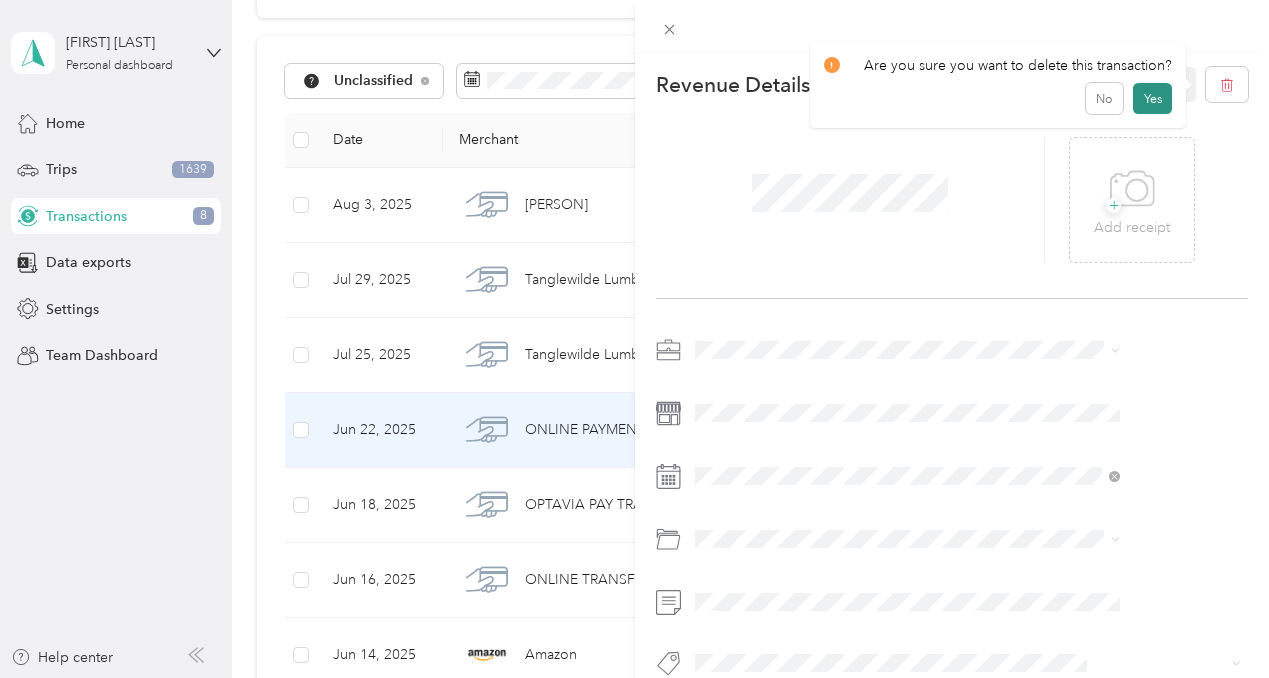 click on "Yes" at bounding box center [1152, 99] 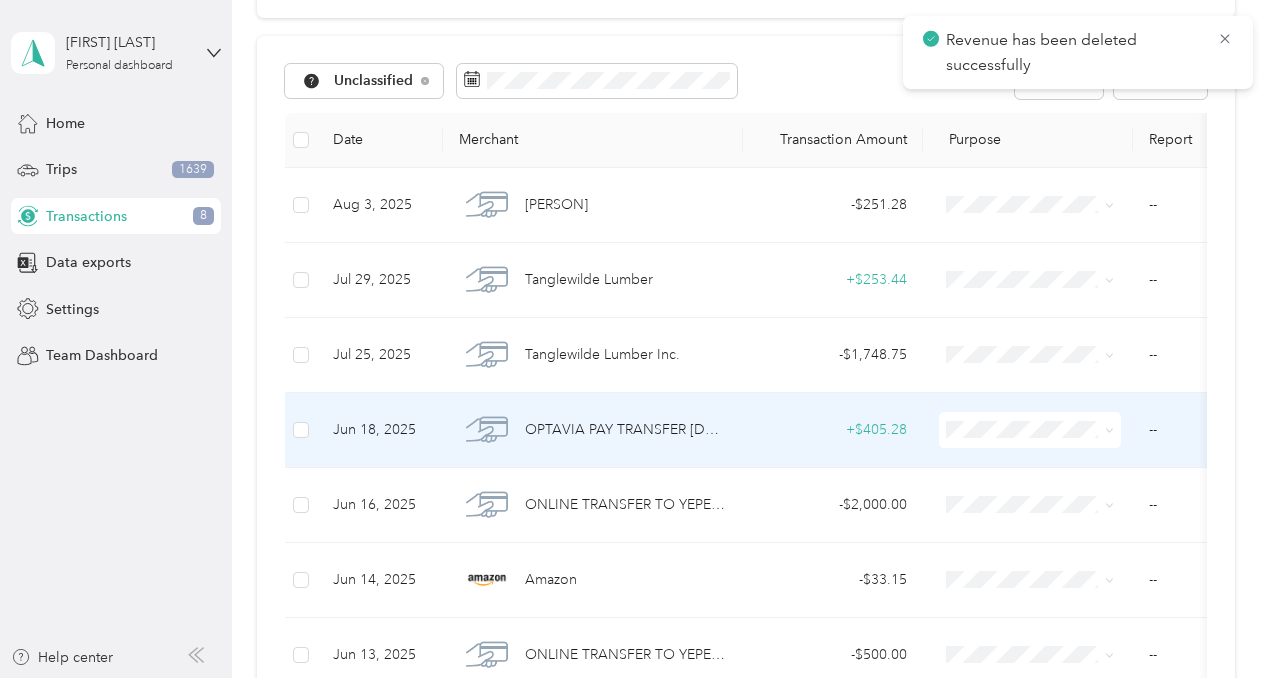 click on "OPTAVIA PAY TRANSFER [DATE] AUTOCASHOUT [FIRST] [LAST]" at bounding box center (593, 430) 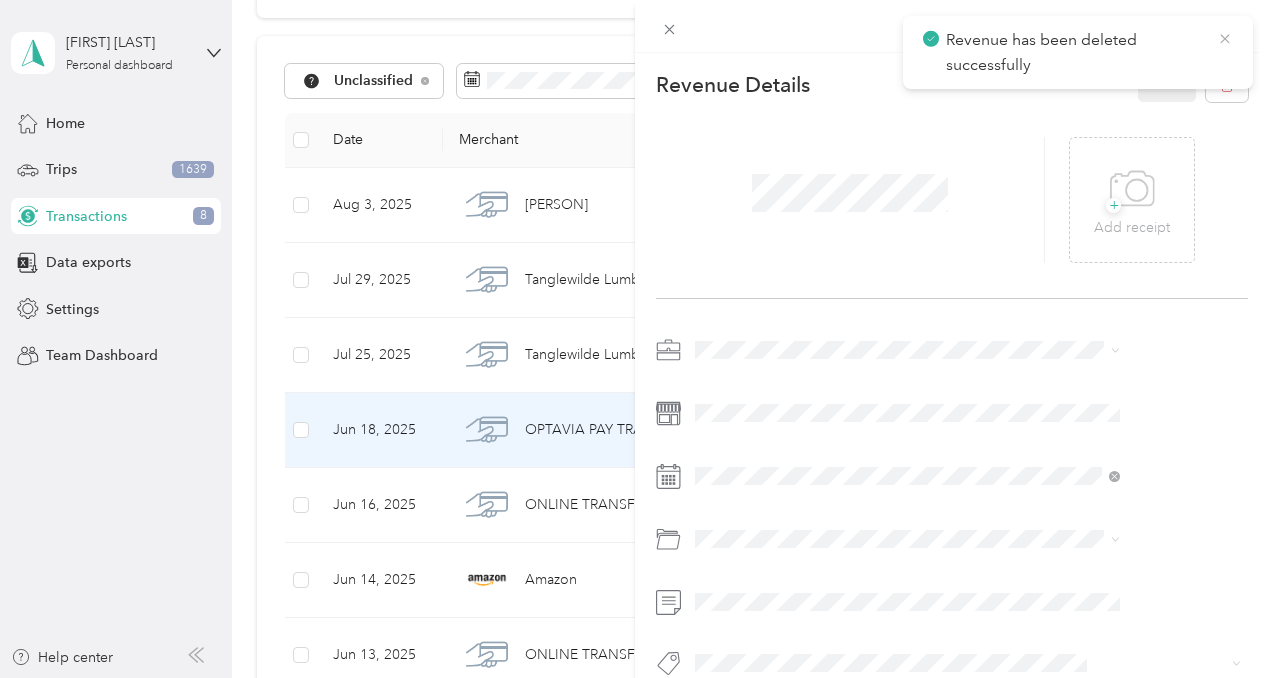 click 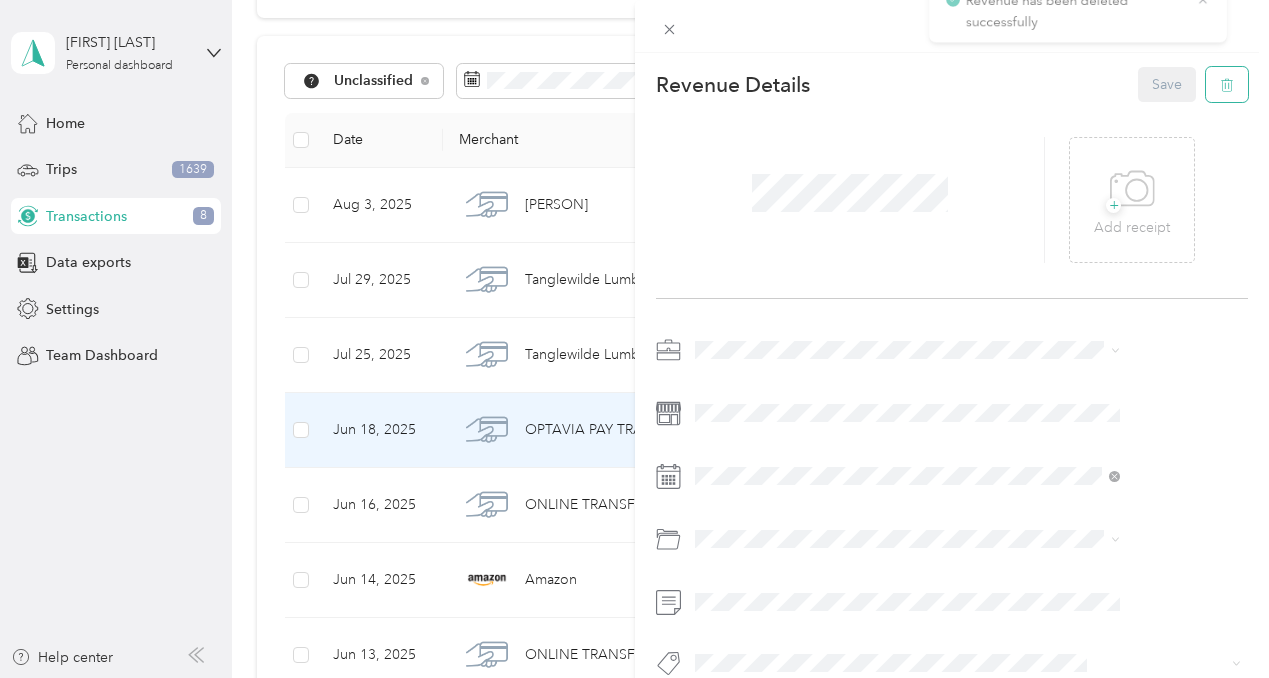 click 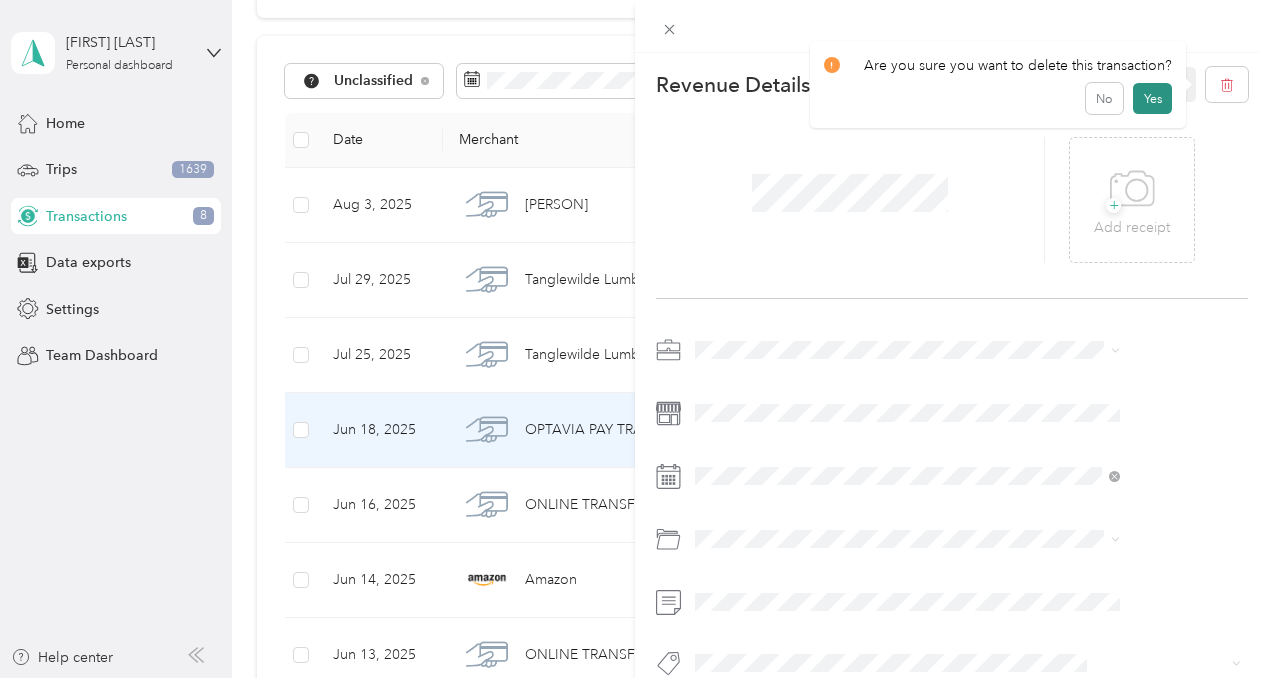 drag, startPoint x: 1155, startPoint y: 112, endPoint x: 1144, endPoint y: 108, distance: 11.7046995 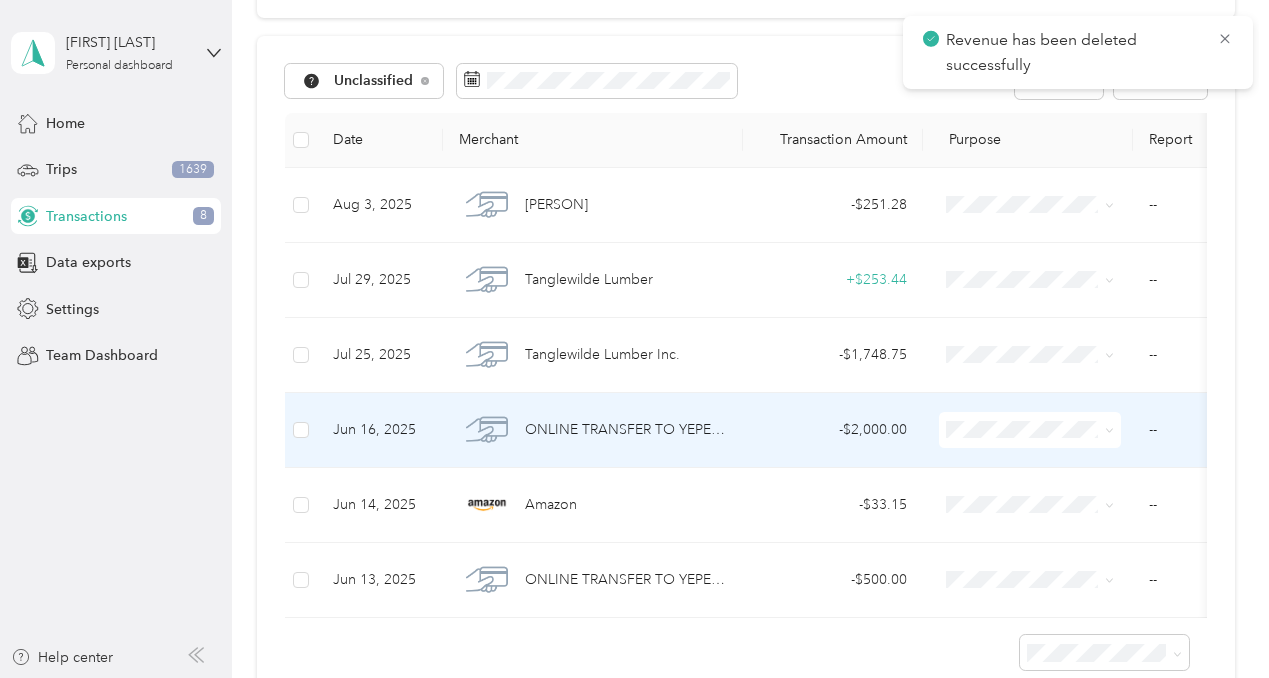 click on "-  $2,000.00" at bounding box center (833, 430) 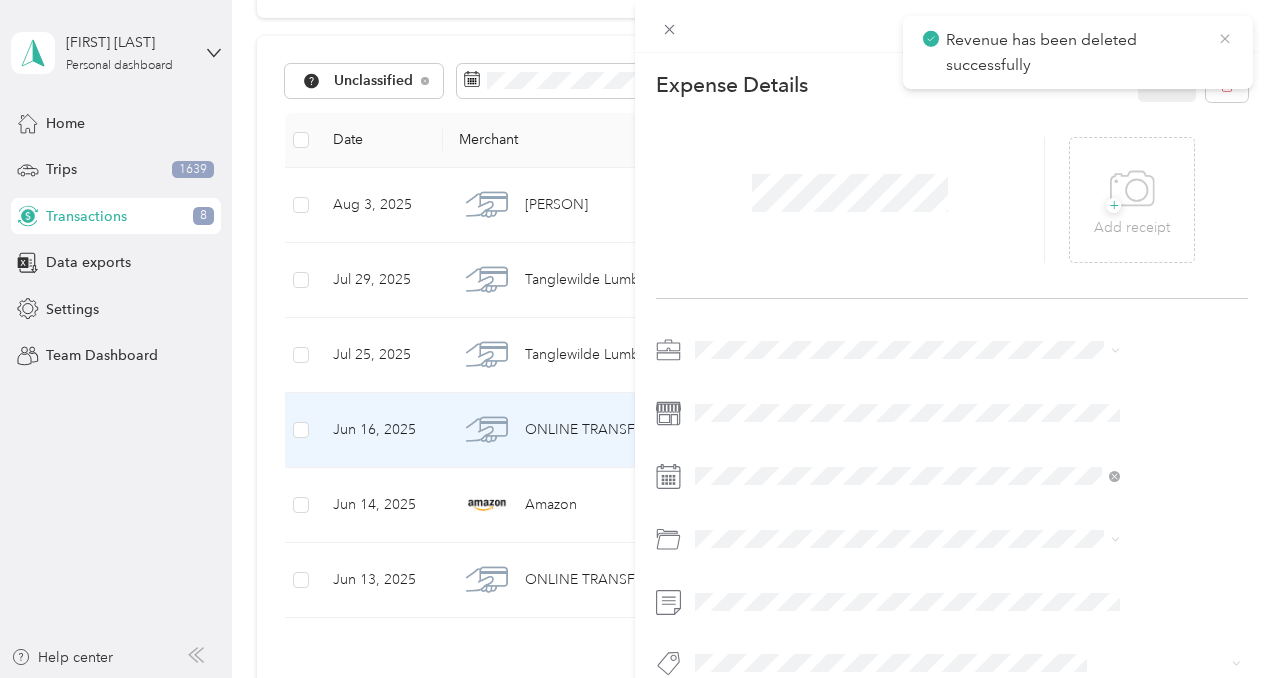 click 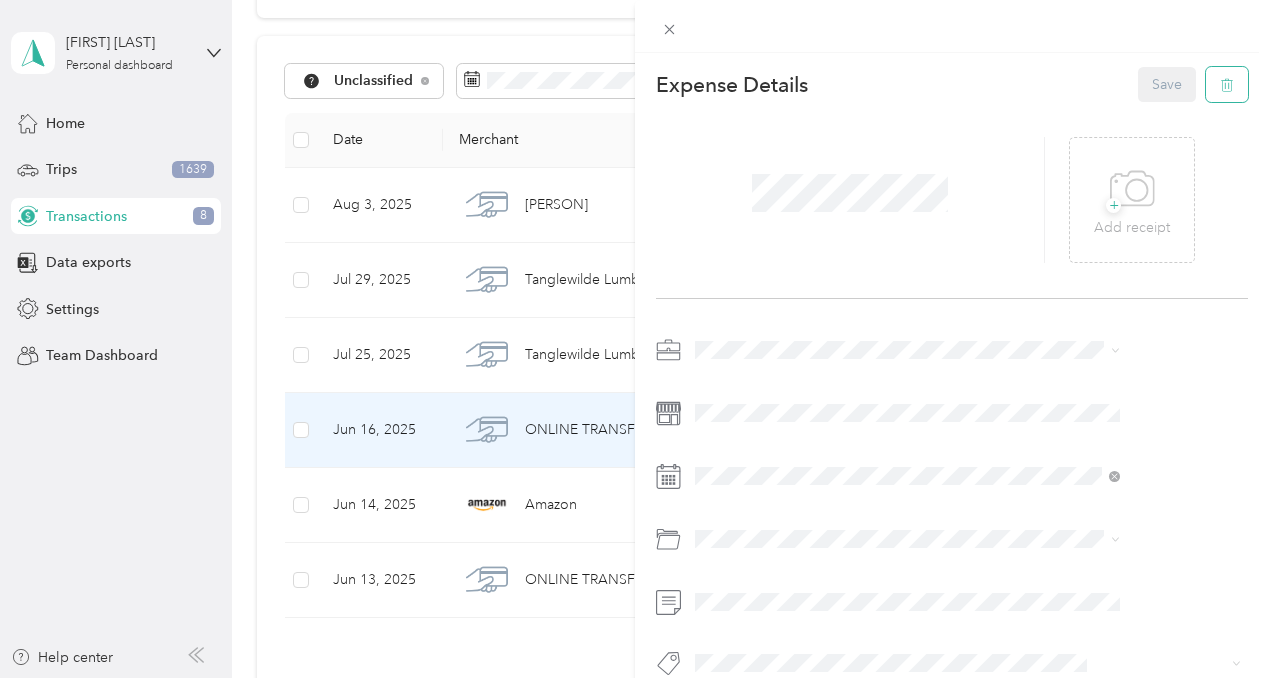 drag, startPoint x: 1206, startPoint y: 81, endPoint x: 1139, endPoint y: 135, distance: 86.05231 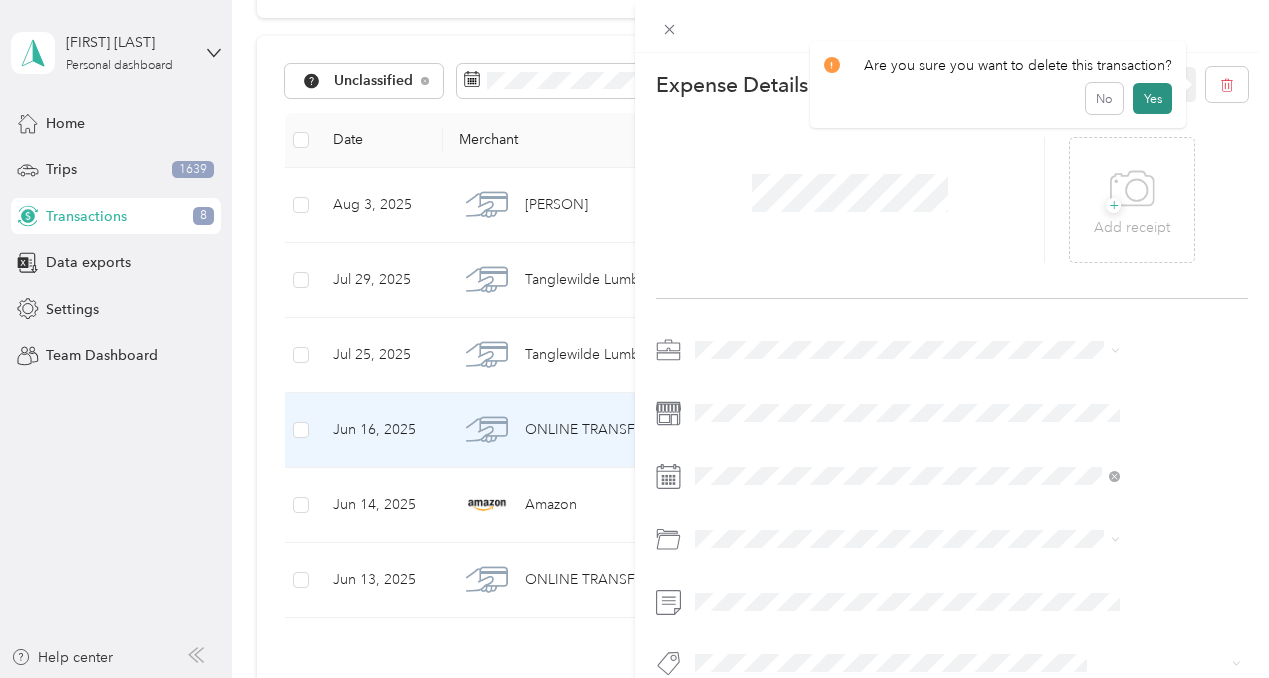 click on "Yes" at bounding box center [1152, 99] 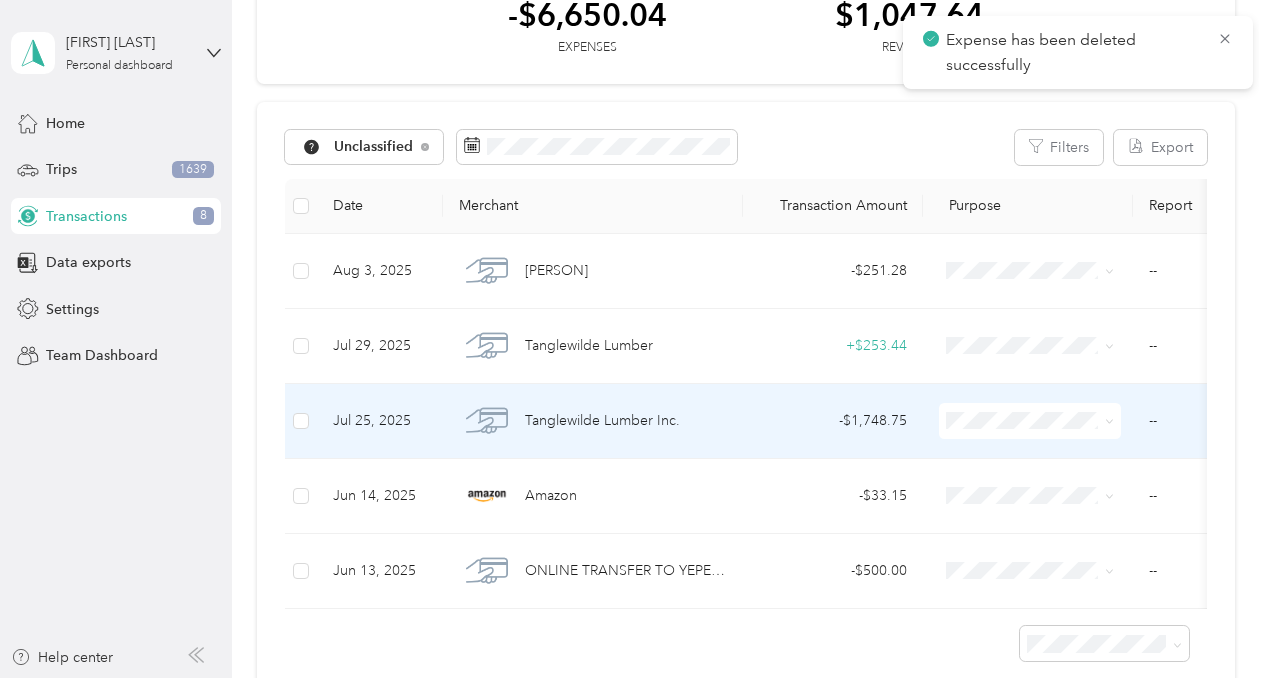scroll, scrollTop: 118, scrollLeft: 0, axis: vertical 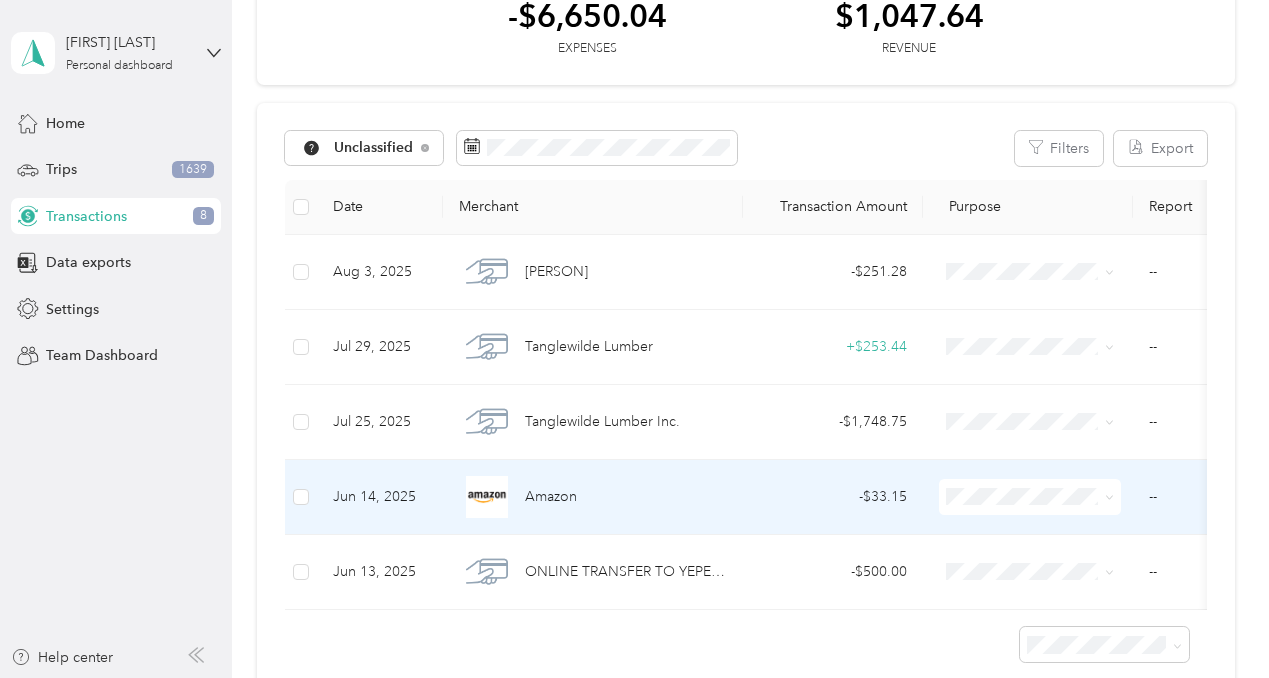 click on "Amazon" at bounding box center (593, 497) 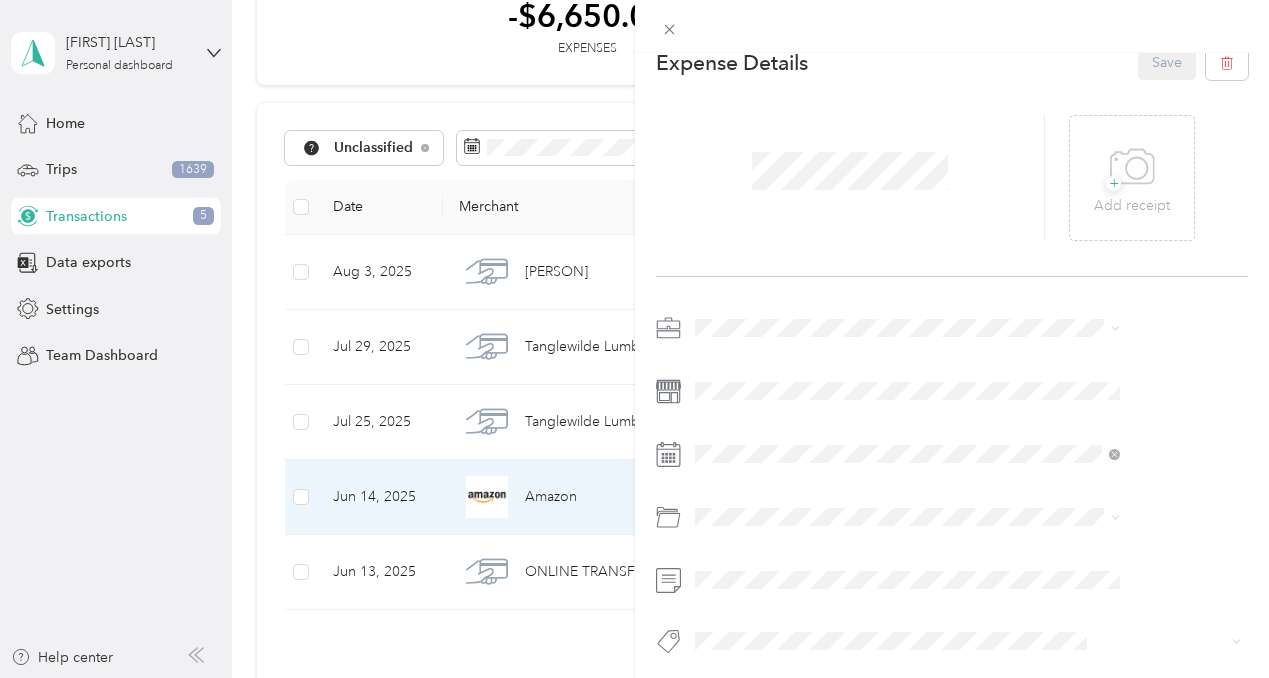 scroll, scrollTop: 0, scrollLeft: 0, axis: both 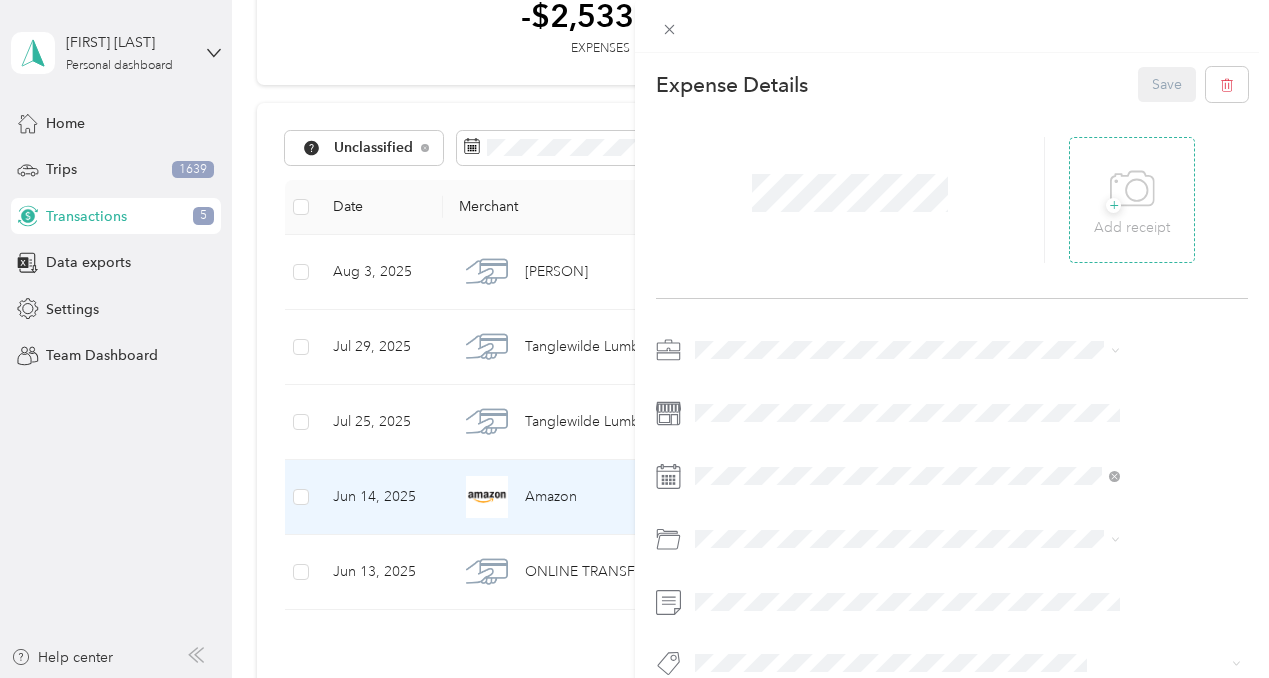 click 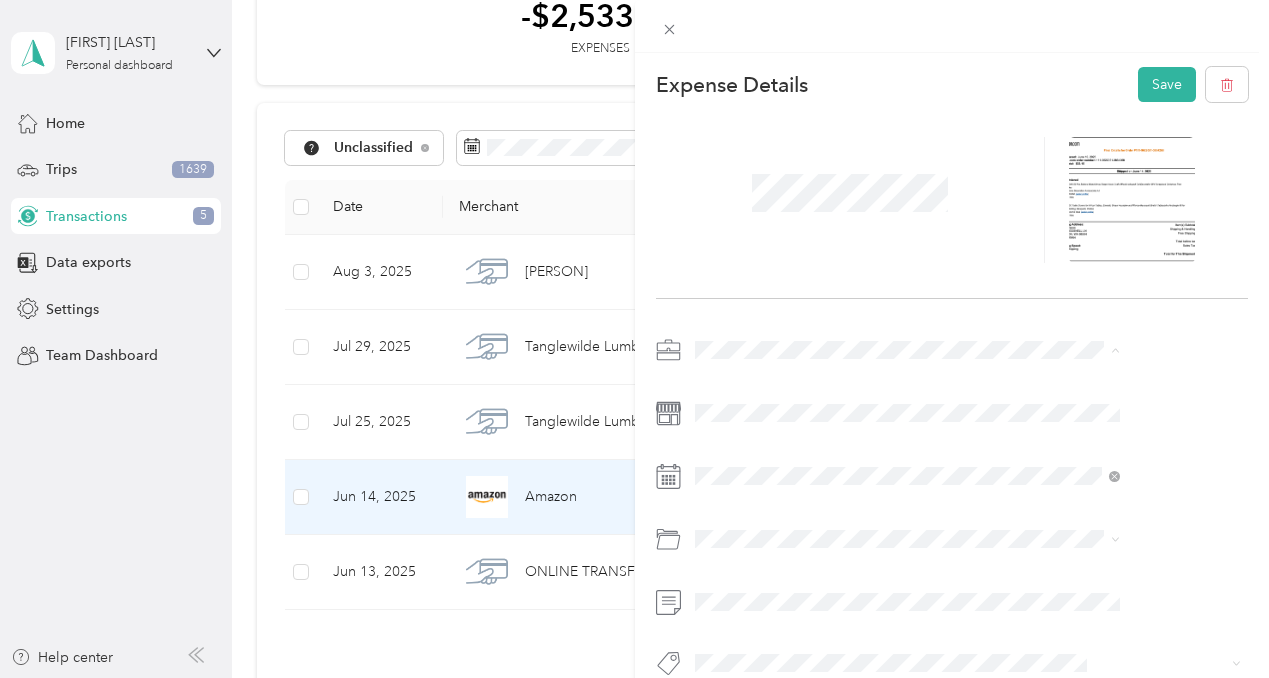 click on "Living Arrows NonProfit" at bounding box center [1013, 525] 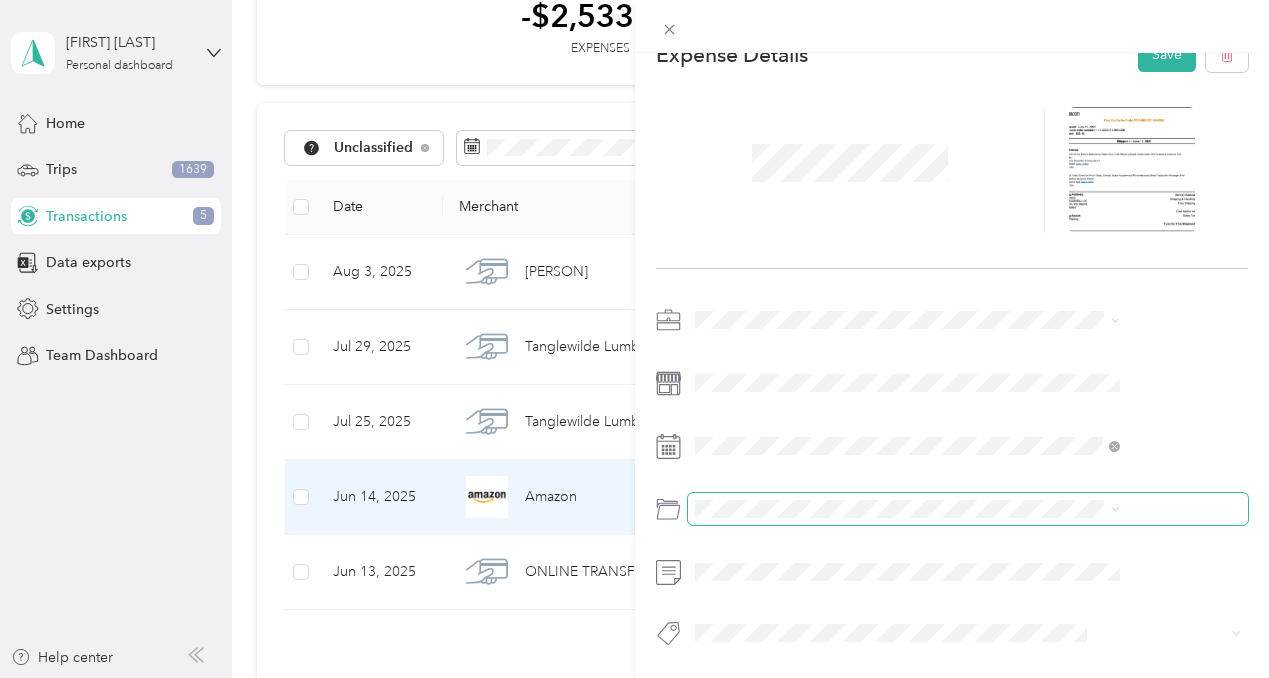 scroll, scrollTop: 45, scrollLeft: 0, axis: vertical 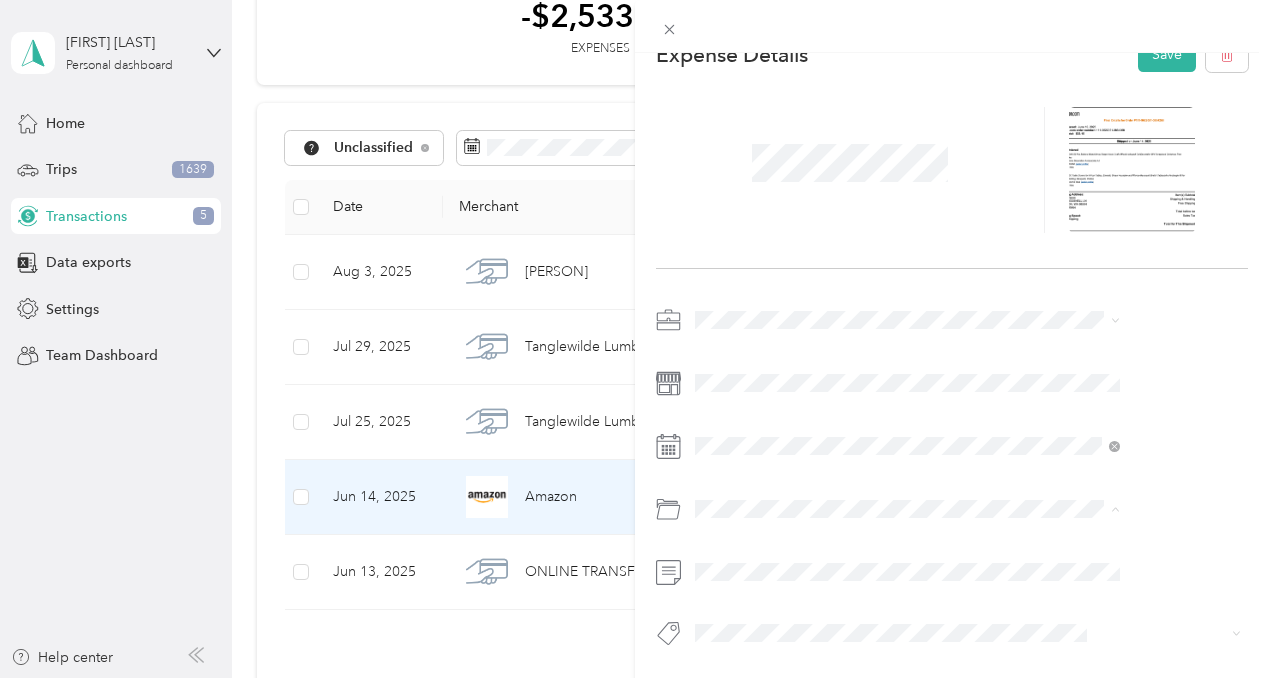 click on "Advertising and Marketing" at bounding box center (890, 574) 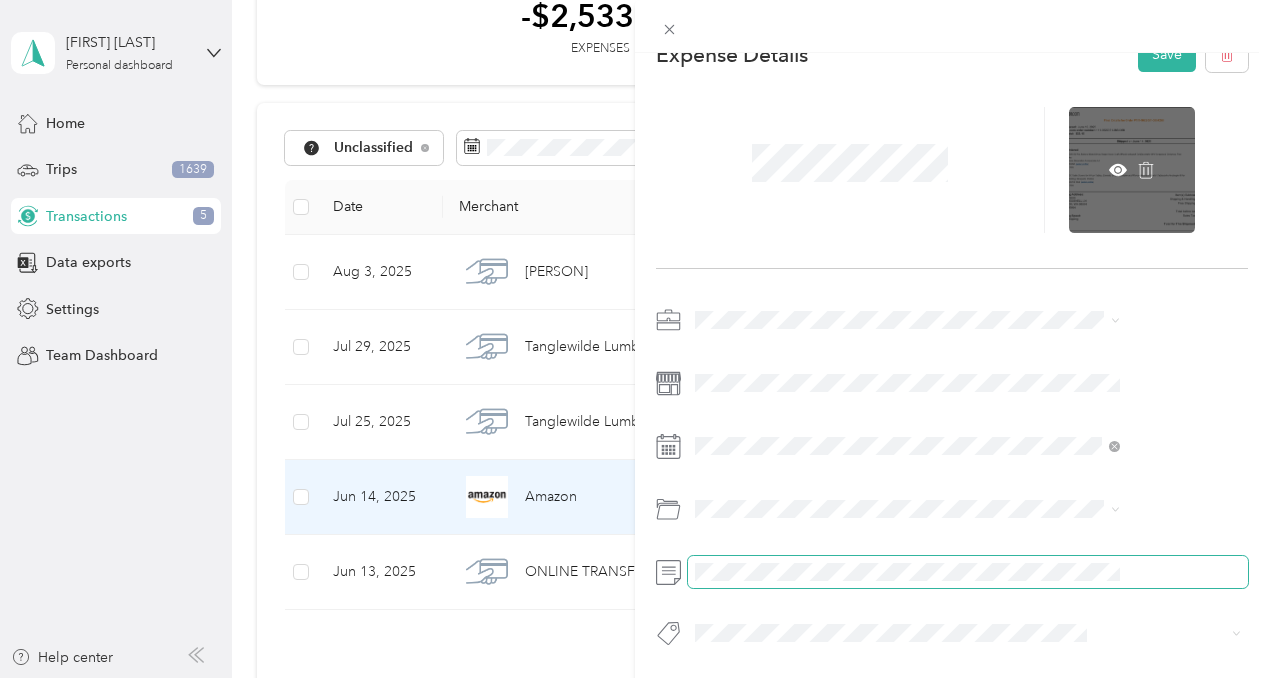 scroll, scrollTop: 31, scrollLeft: 0, axis: vertical 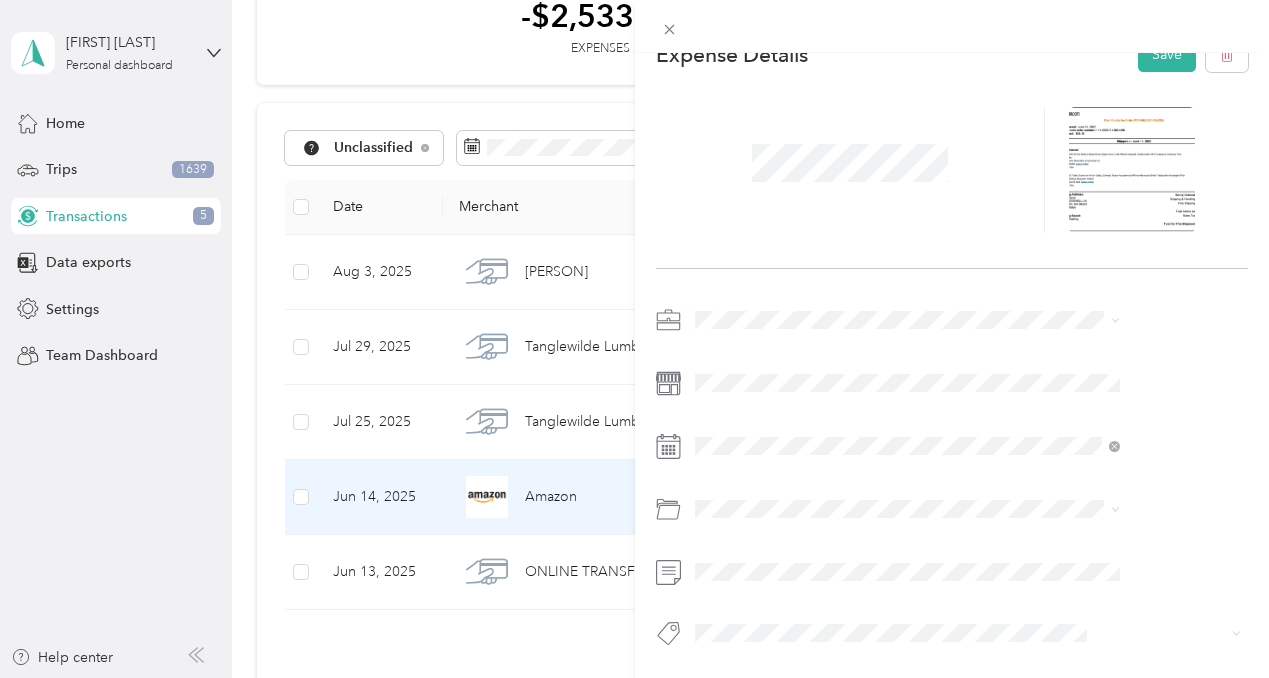 drag, startPoint x: 1149, startPoint y: 62, endPoint x: 1141, endPoint y: 71, distance: 12.0415945 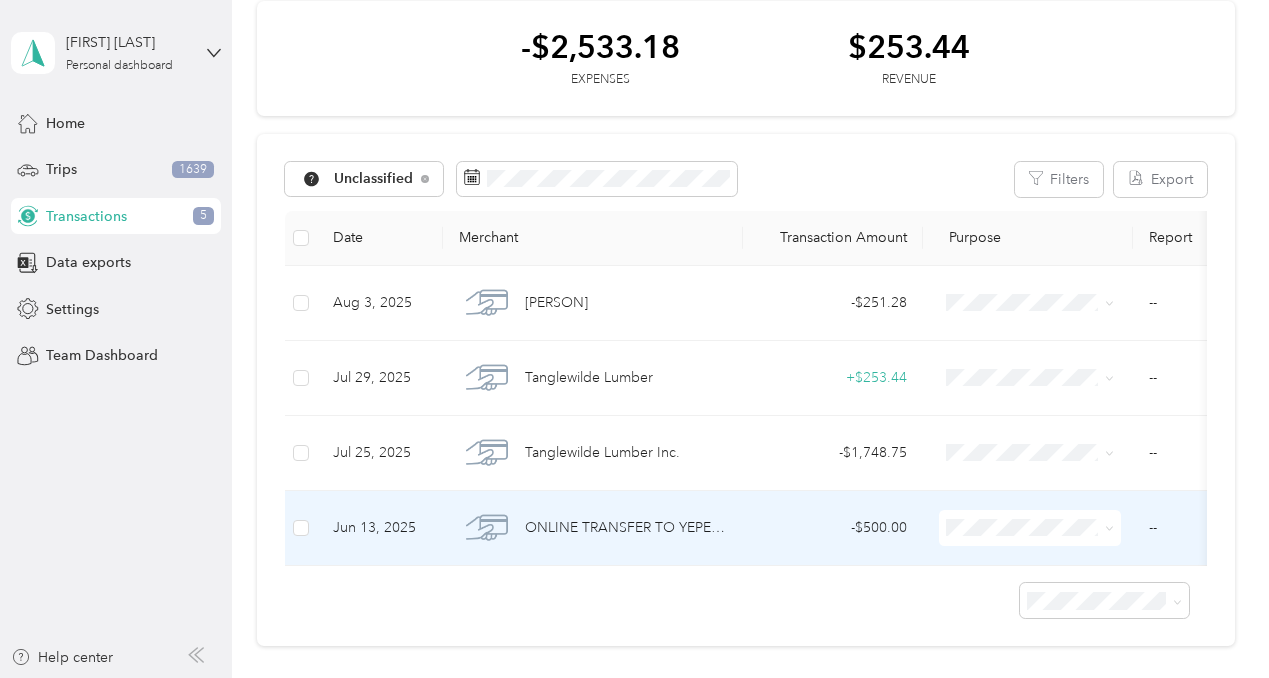 scroll, scrollTop: 88, scrollLeft: 0, axis: vertical 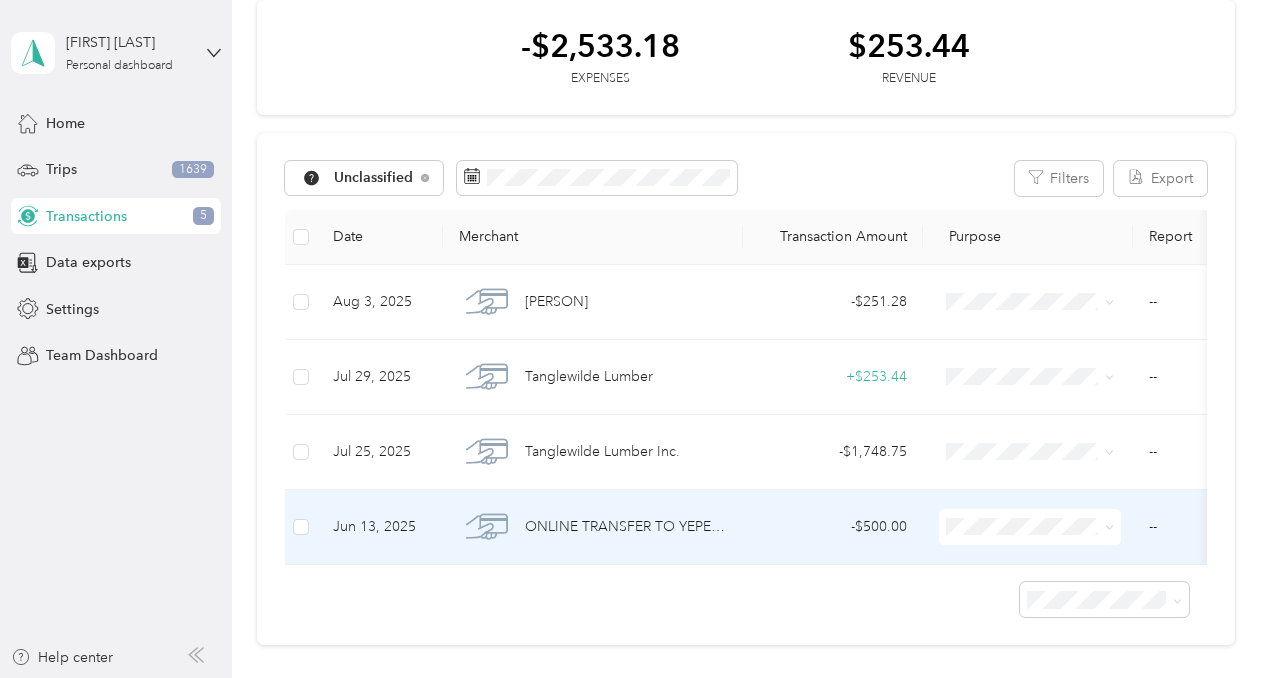 click on "ONLINE TRANSFER TO YEPES [FIRST] [LAST] REF #[TRANSACTION_ID] EVERYDAY CHECKING PERSONAL DRAW" at bounding box center [593, 527] 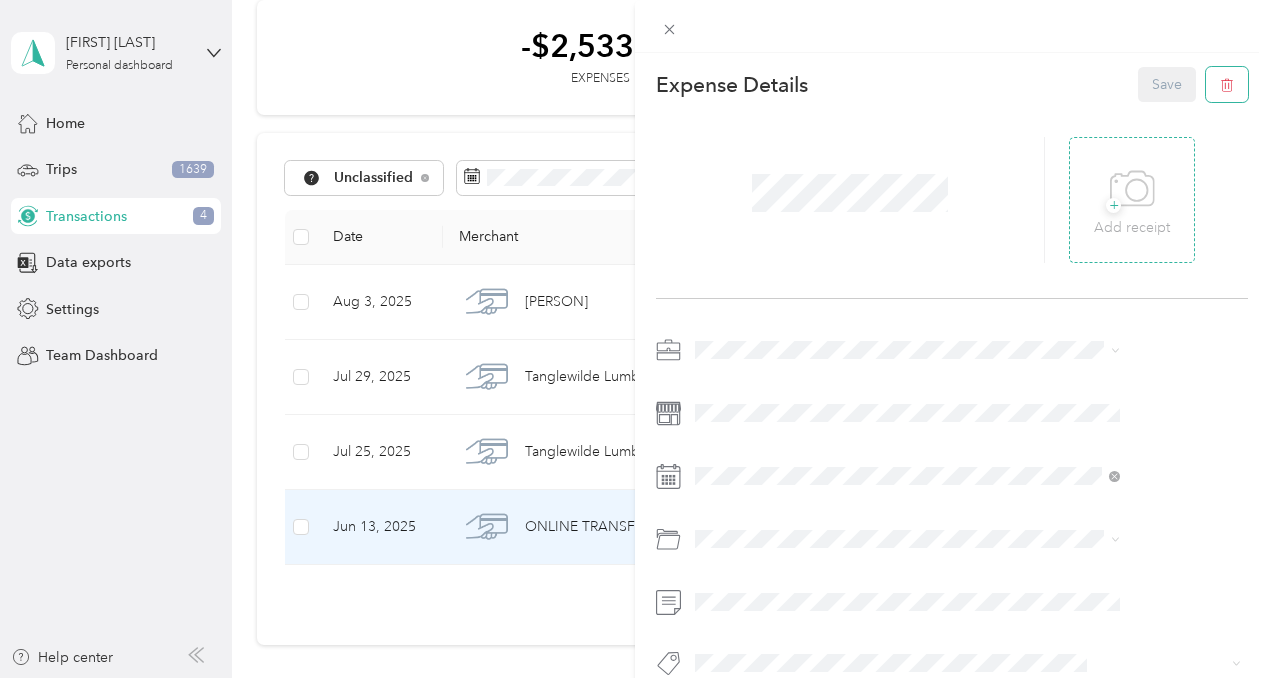 drag, startPoint x: 1205, startPoint y: 80, endPoint x: 1137, endPoint y: 224, distance: 159.24823 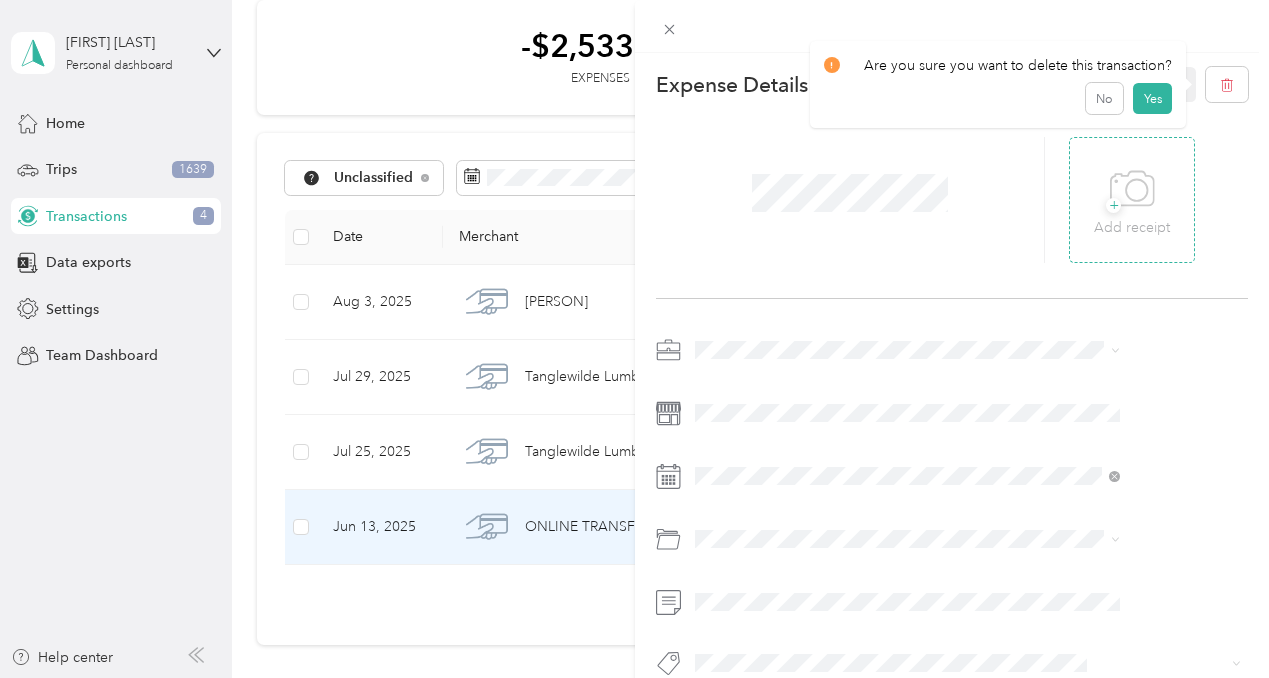drag, startPoint x: 1150, startPoint y: 106, endPoint x: 1134, endPoint y: 156, distance: 52.49762 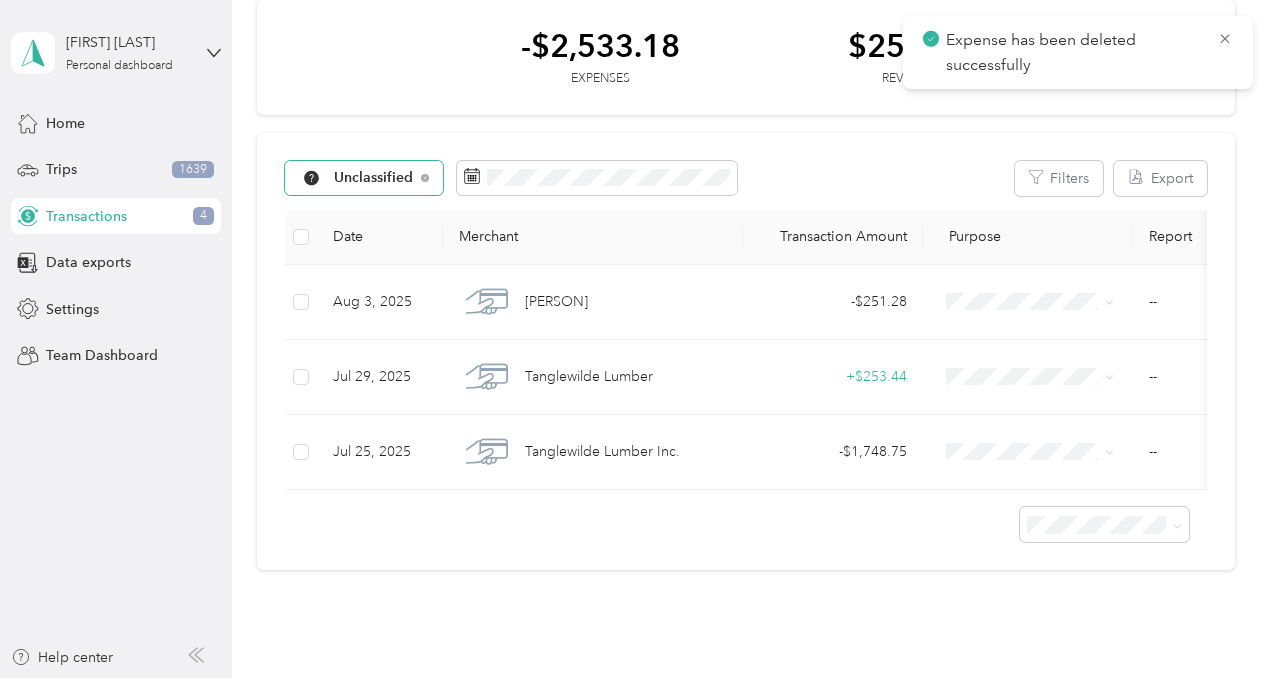 click on "Unclassified" at bounding box center [374, 178] 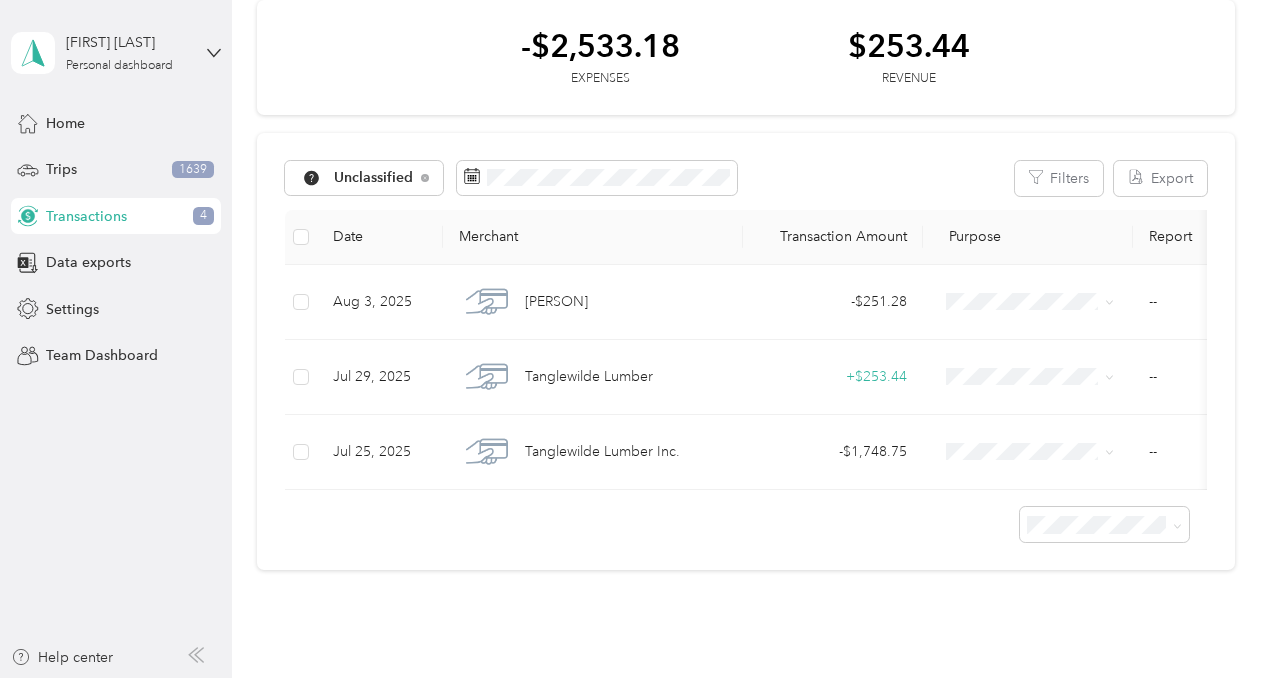 click on "Living Arrows NonProfit" at bounding box center [413, 420] 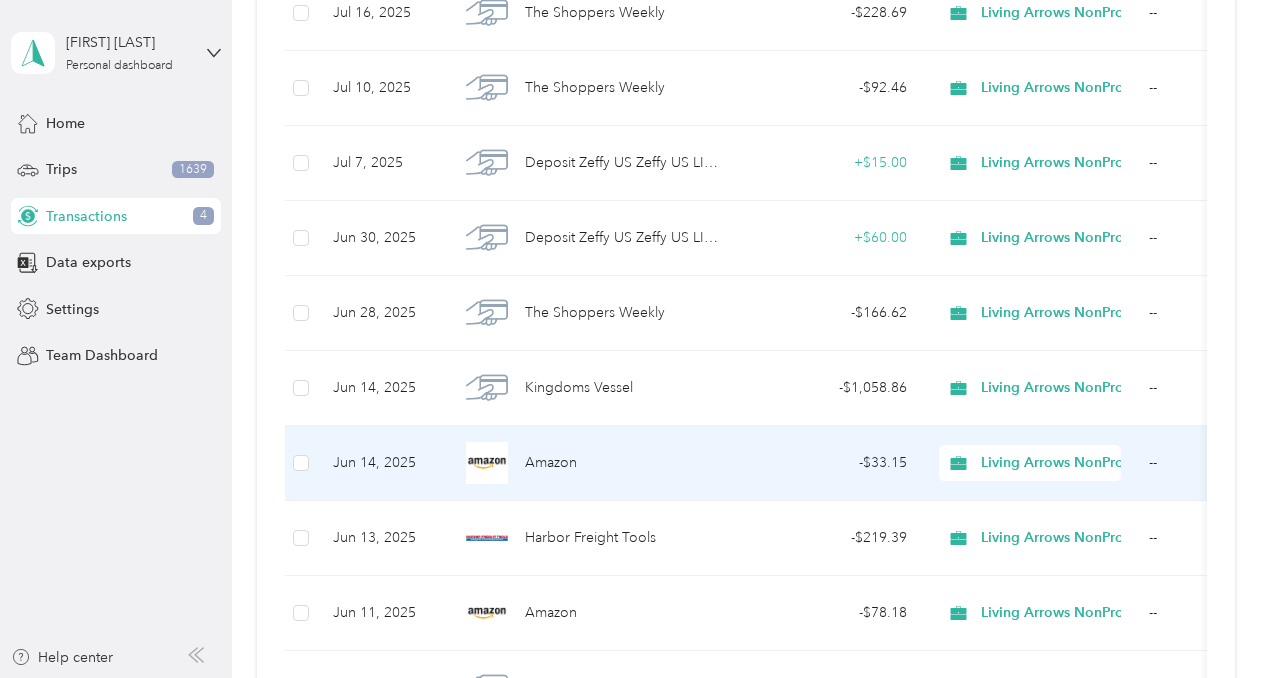 scroll, scrollTop: 605, scrollLeft: 0, axis: vertical 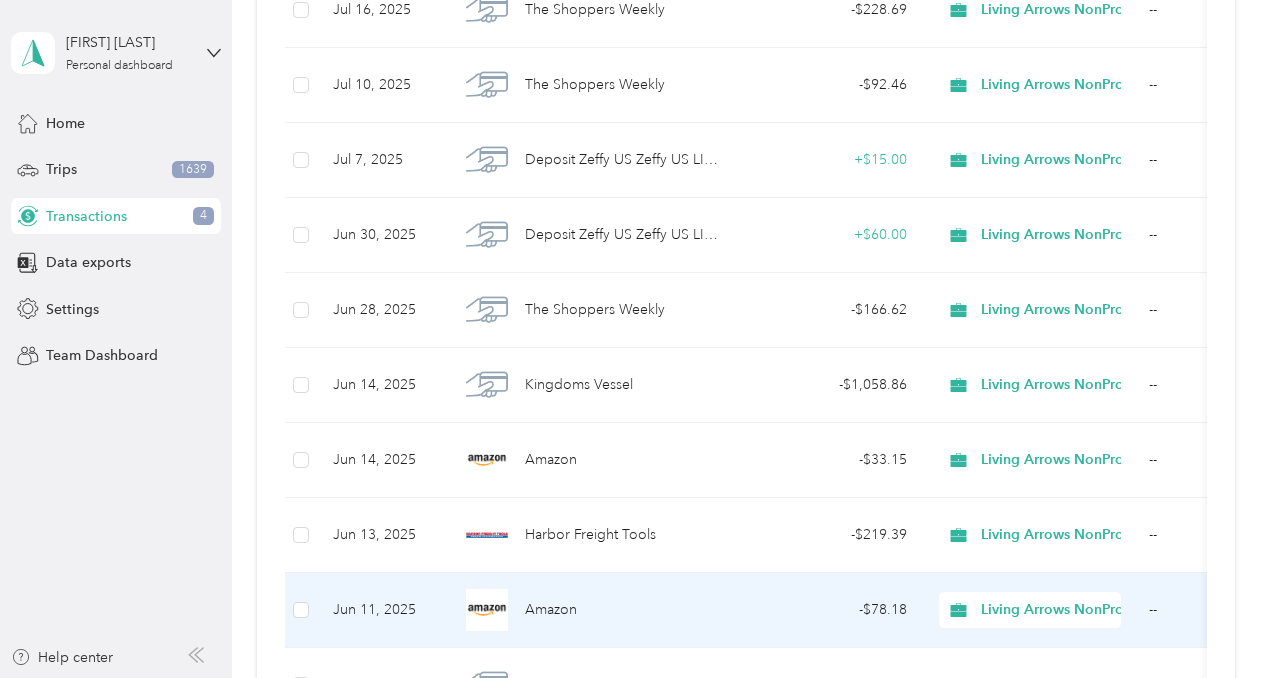 click on "Amazon" at bounding box center [593, 610] 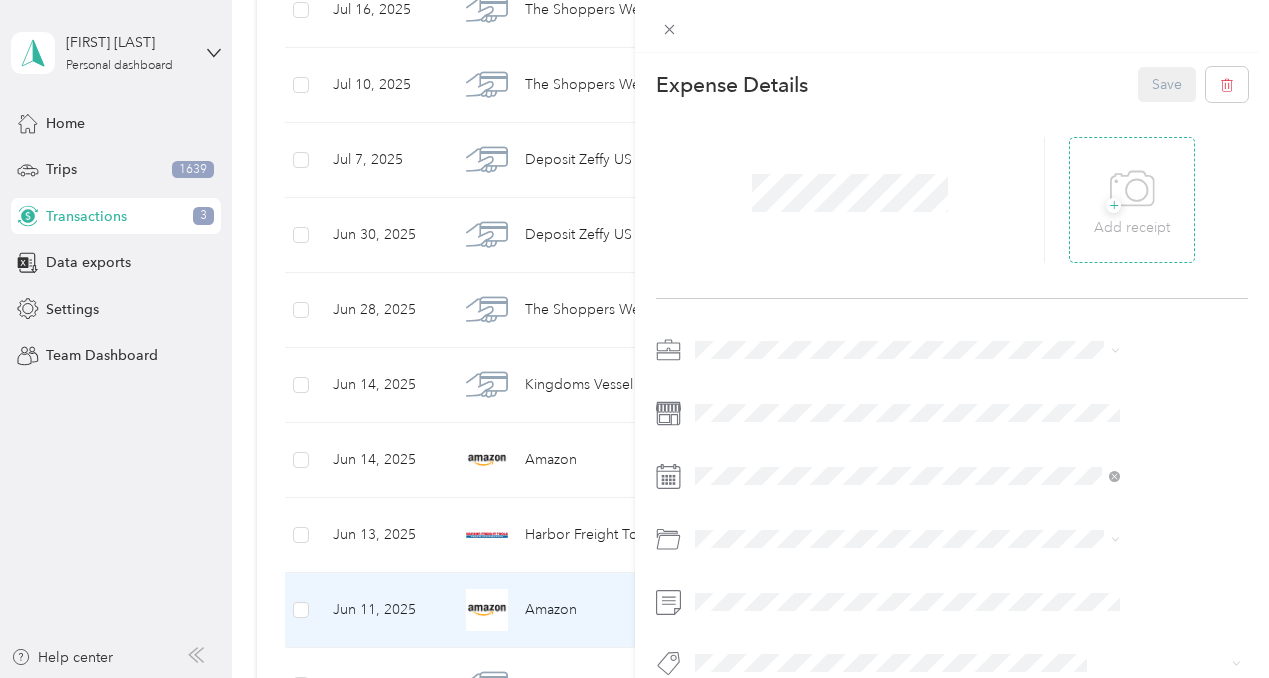 click 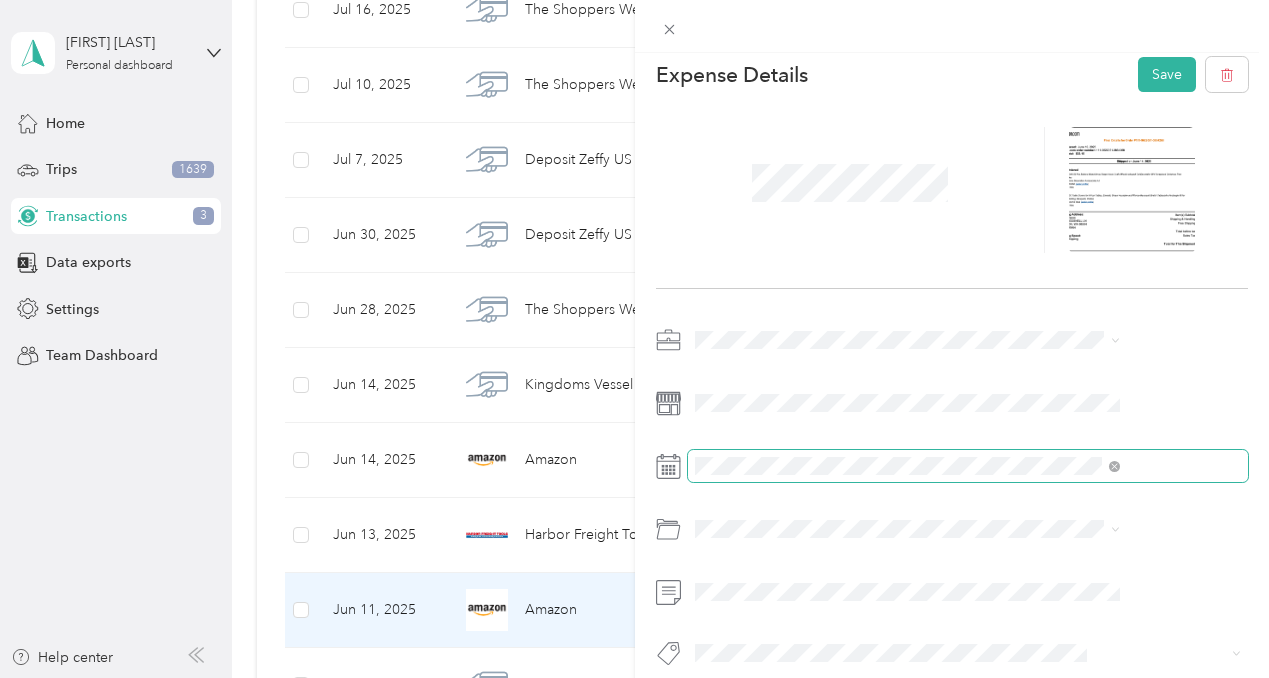 scroll, scrollTop: 16, scrollLeft: 0, axis: vertical 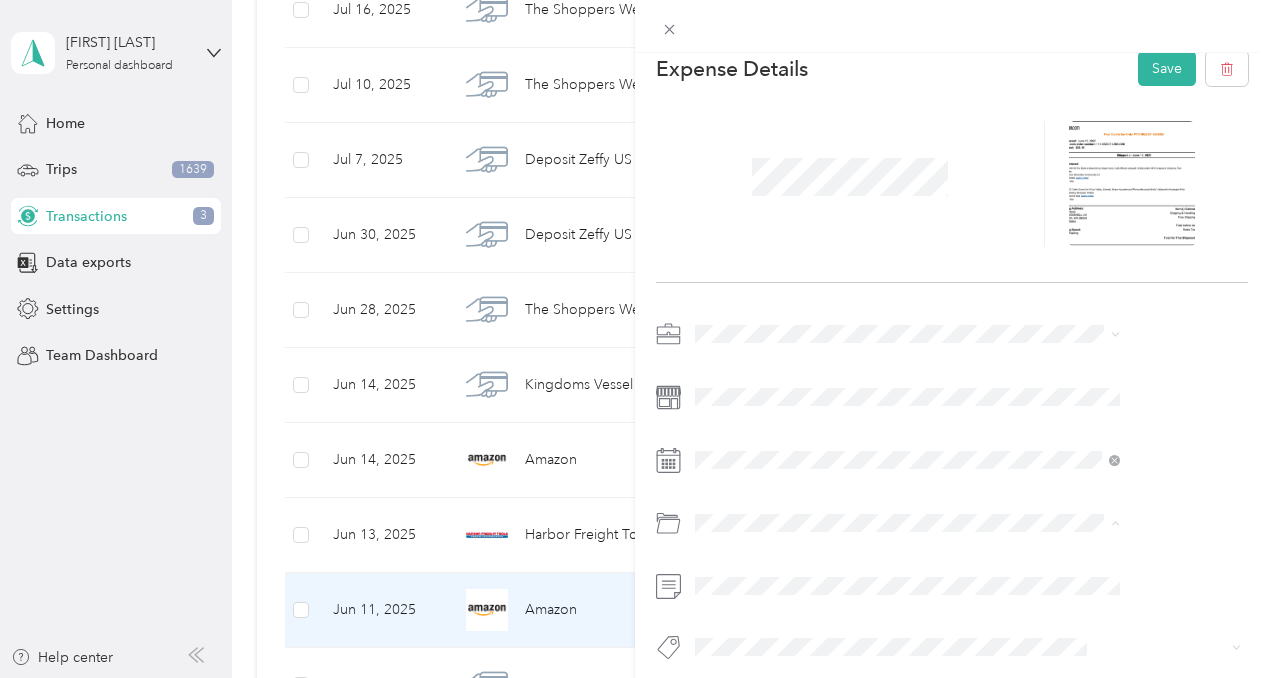 click on "Advertising and Marketing" at bounding box center (890, 603) 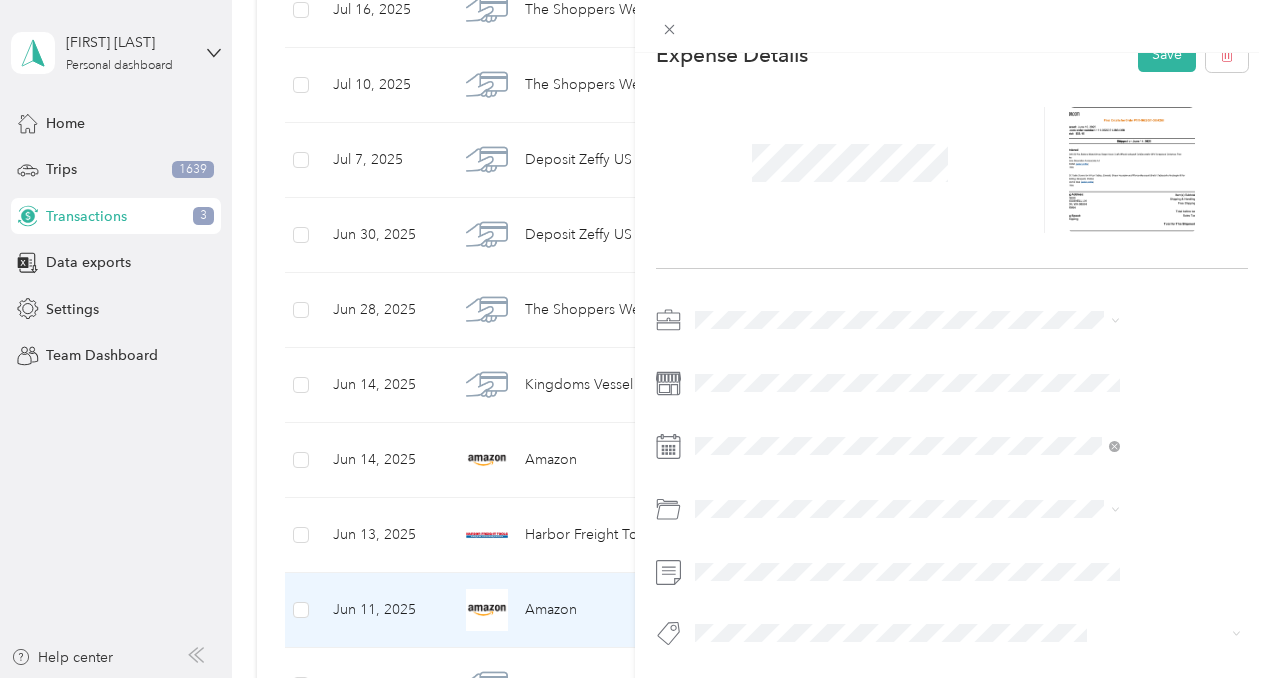 scroll, scrollTop: 40, scrollLeft: 0, axis: vertical 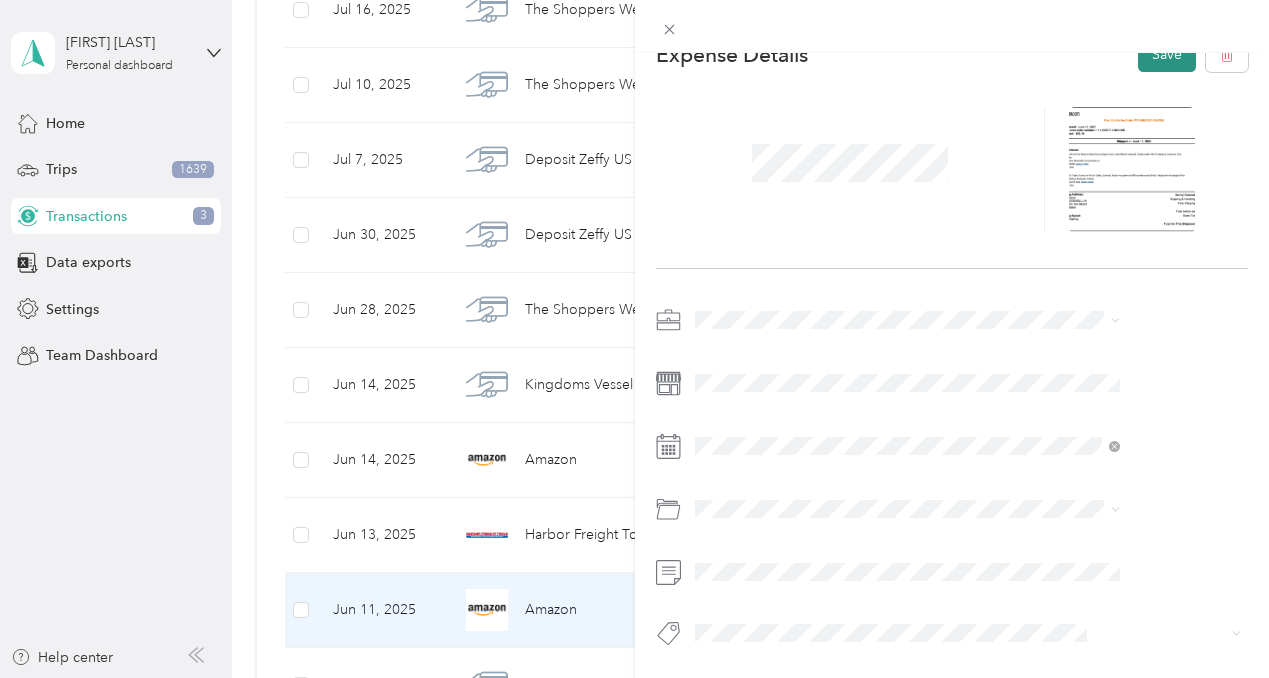 click on "Save" at bounding box center (1167, 54) 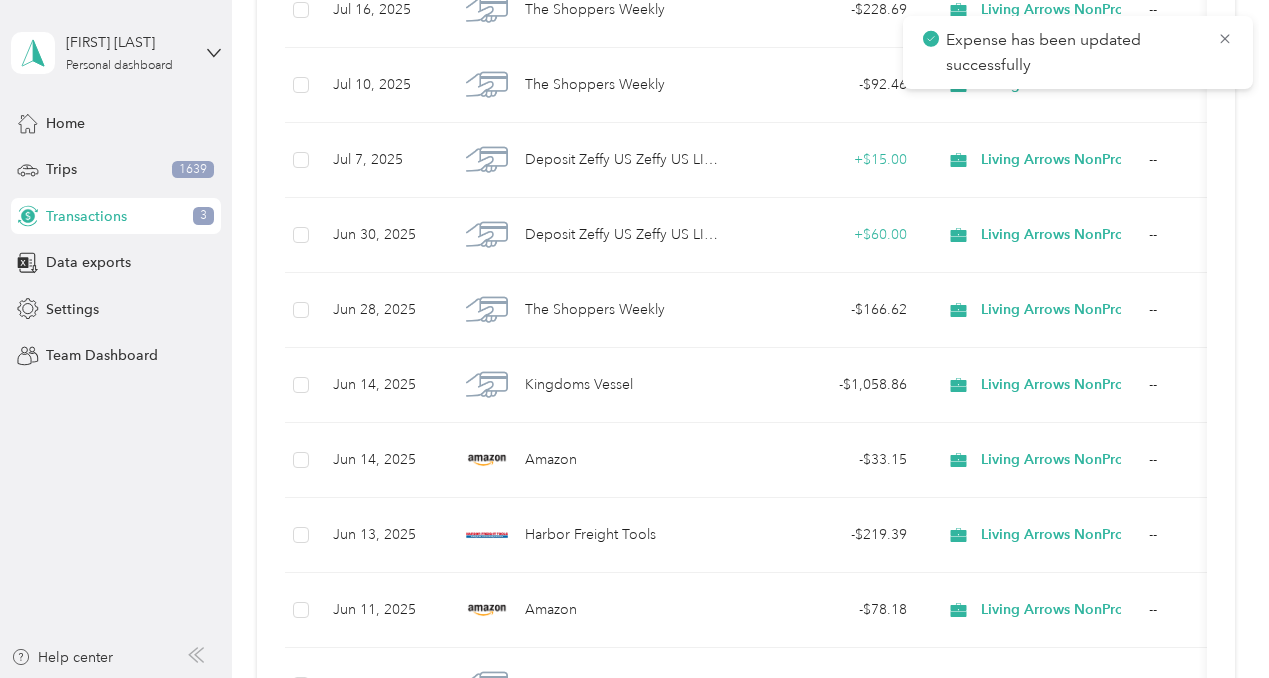 scroll, scrollTop: 0, scrollLeft: 0, axis: both 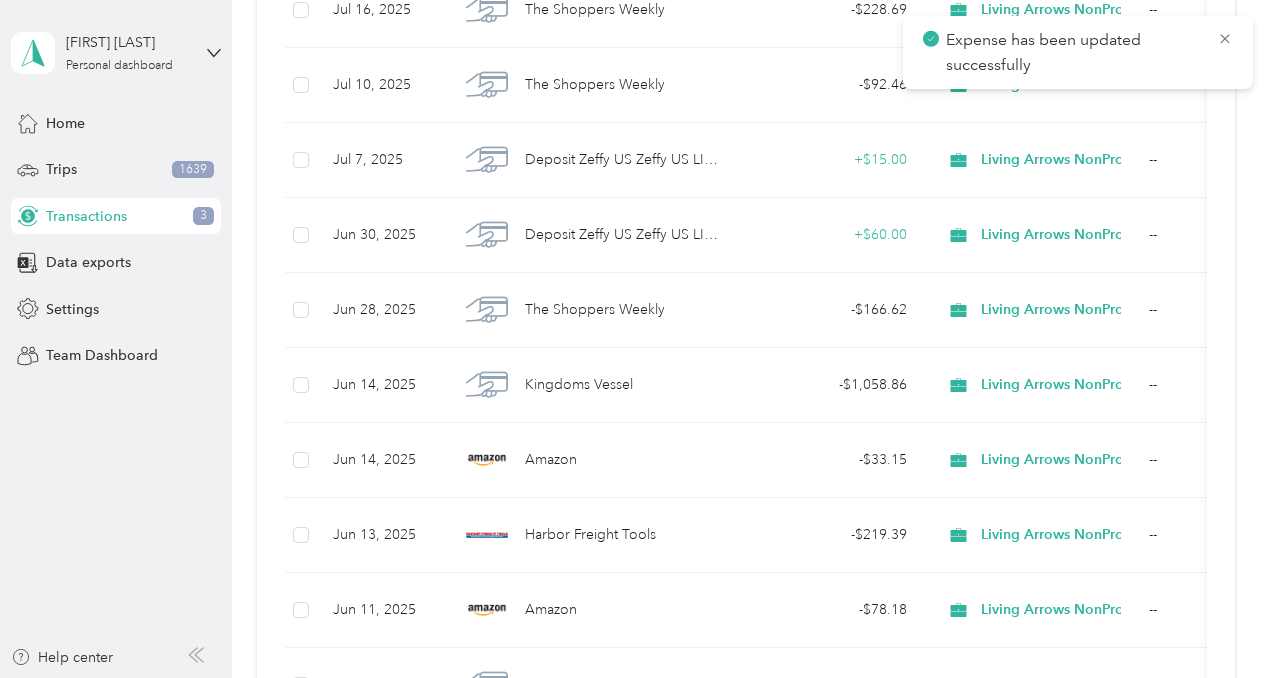 drag, startPoint x: 1239, startPoint y: 182, endPoint x: 1248, endPoint y: 175, distance: 11.401754 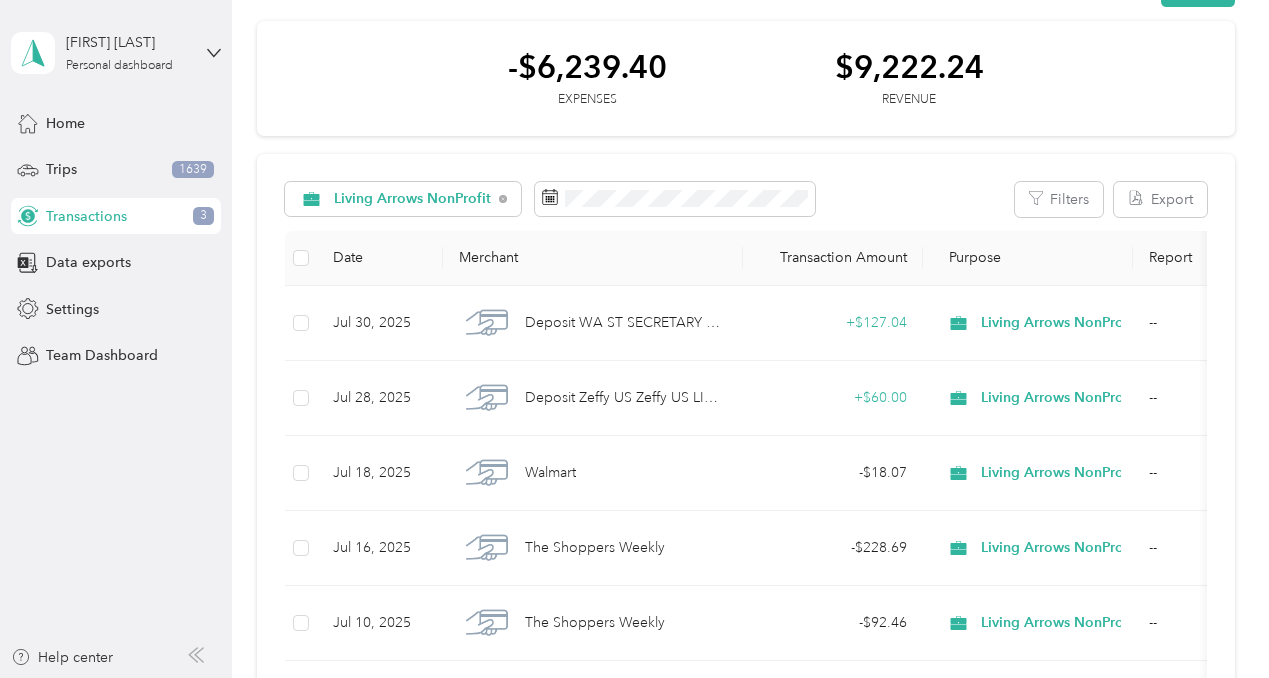 scroll, scrollTop: 0, scrollLeft: 0, axis: both 